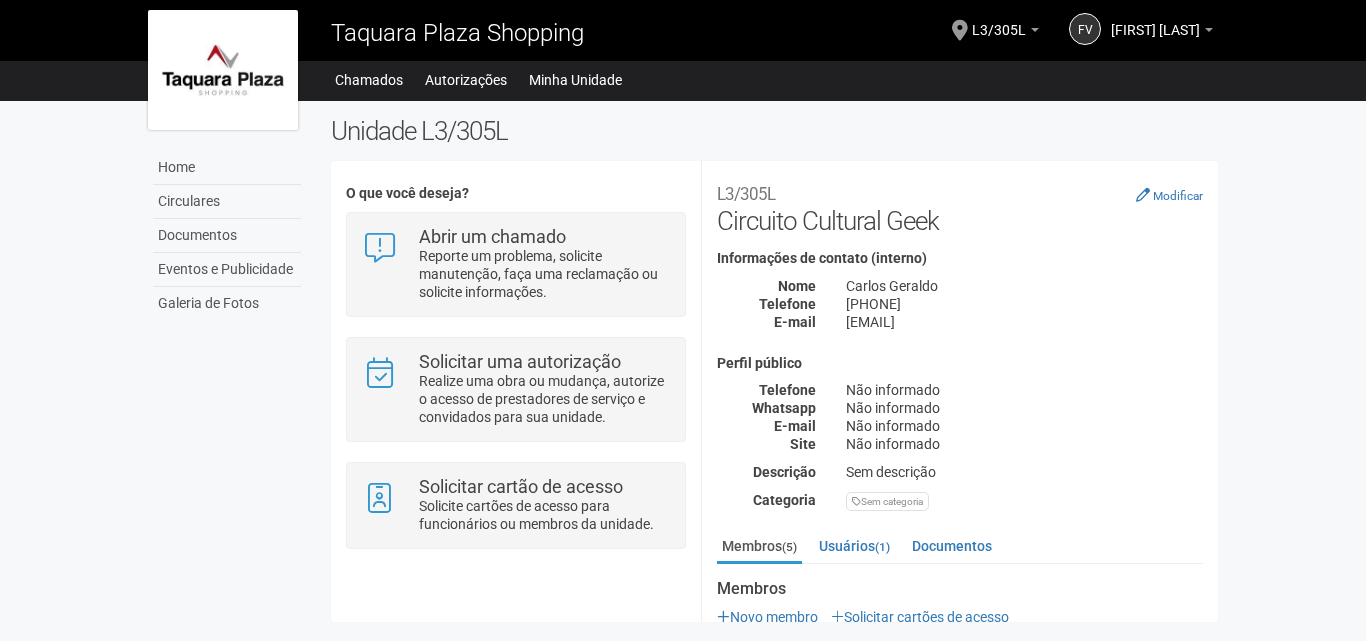 scroll, scrollTop: 0, scrollLeft: 0, axis: both 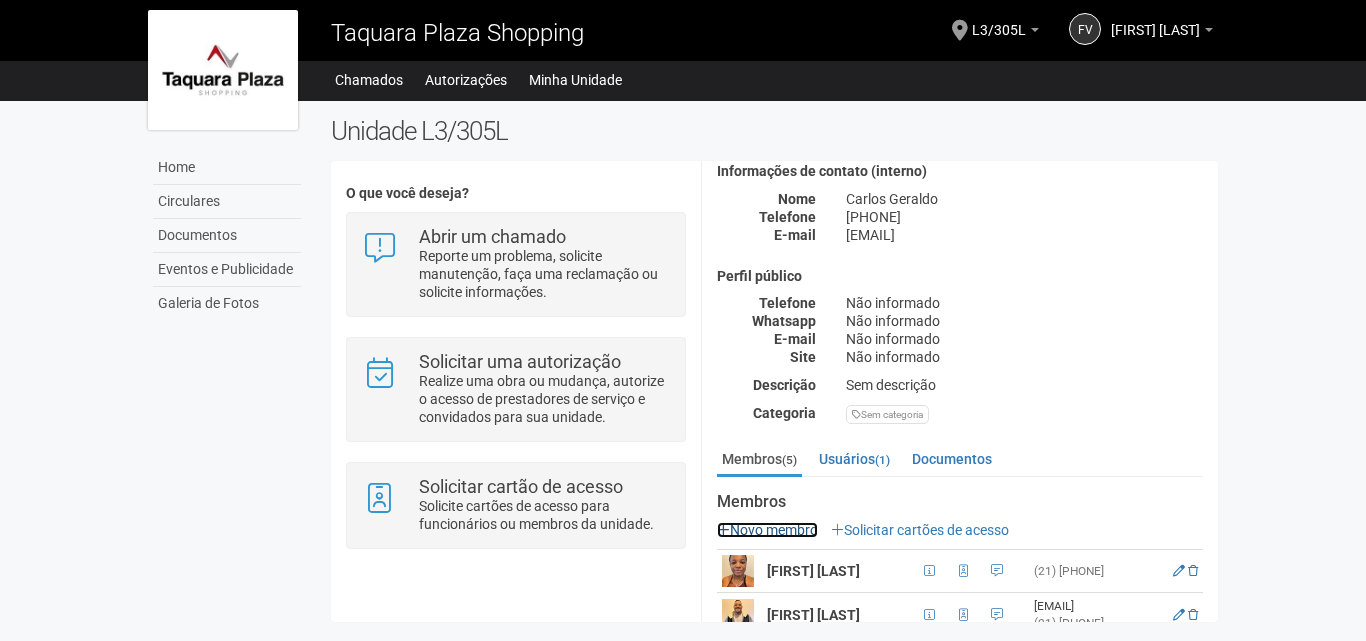 click on "Novo membro" at bounding box center [767, 530] 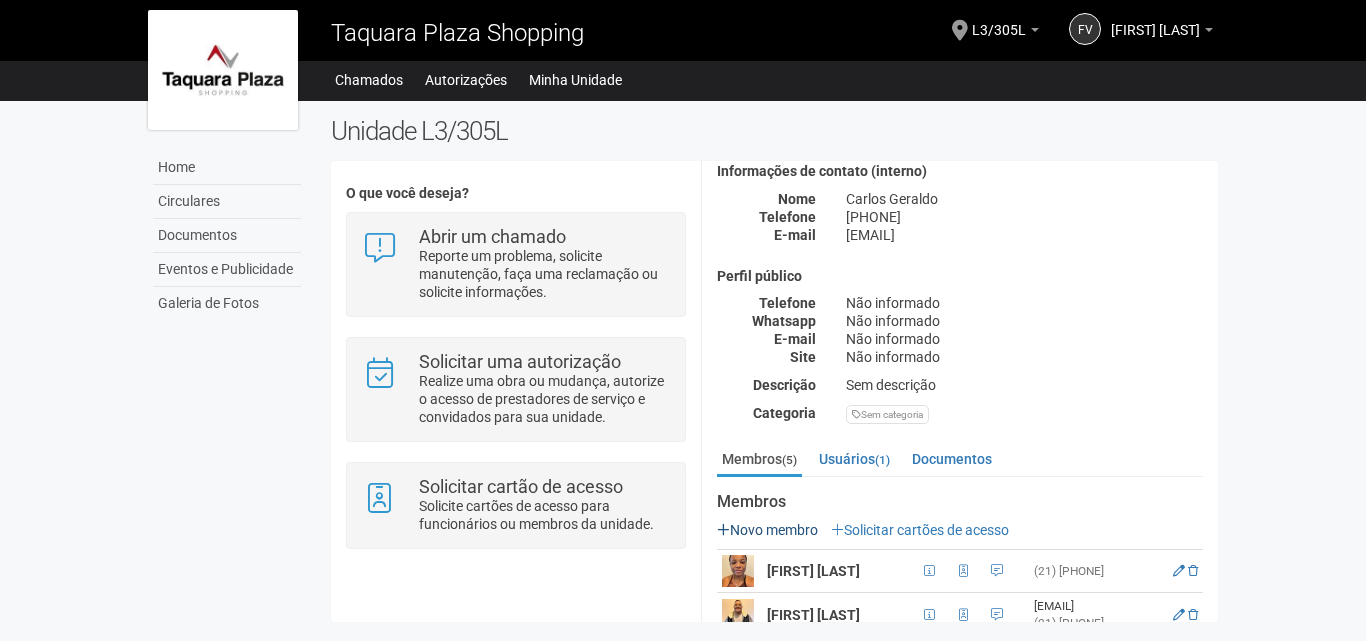 scroll, scrollTop: 53, scrollLeft: 0, axis: vertical 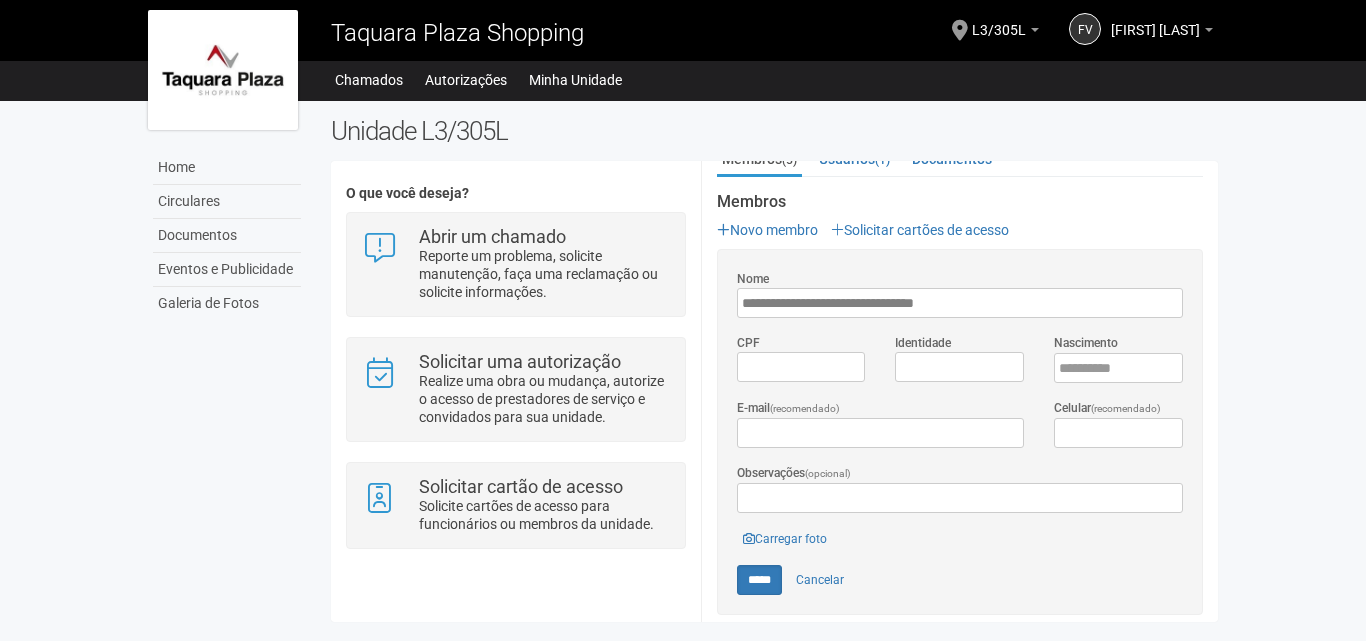type on "**********" 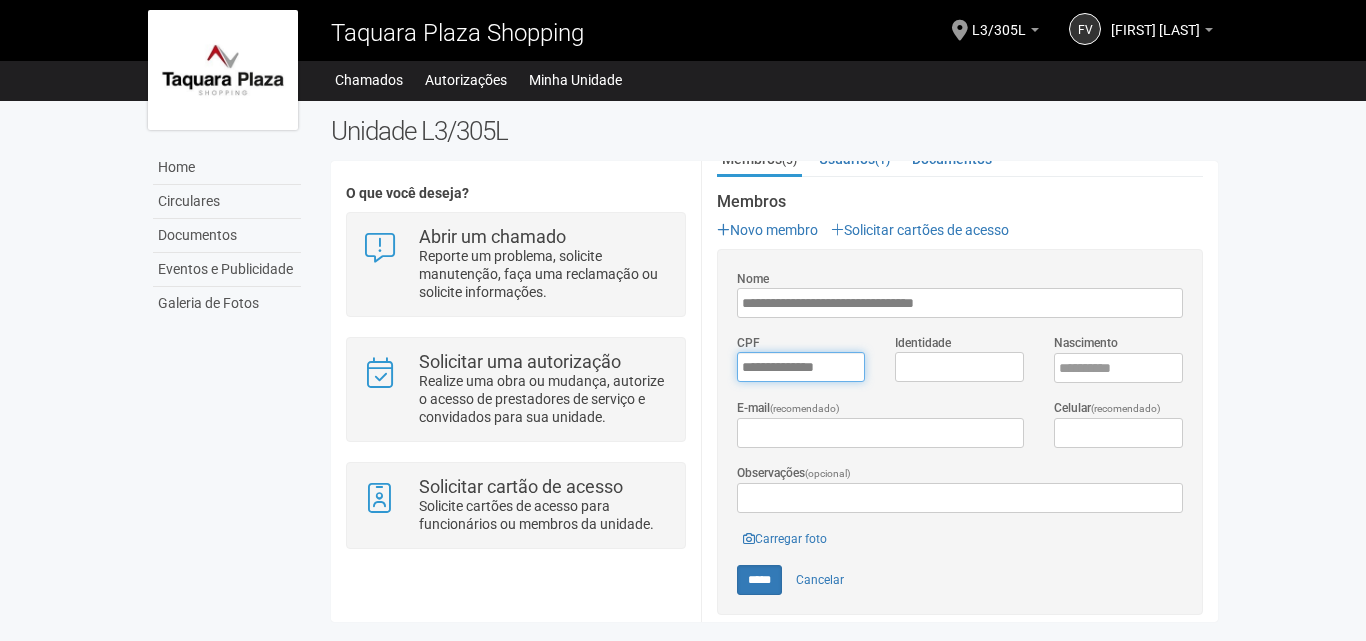 click on "*********" at bounding box center (801, 367) 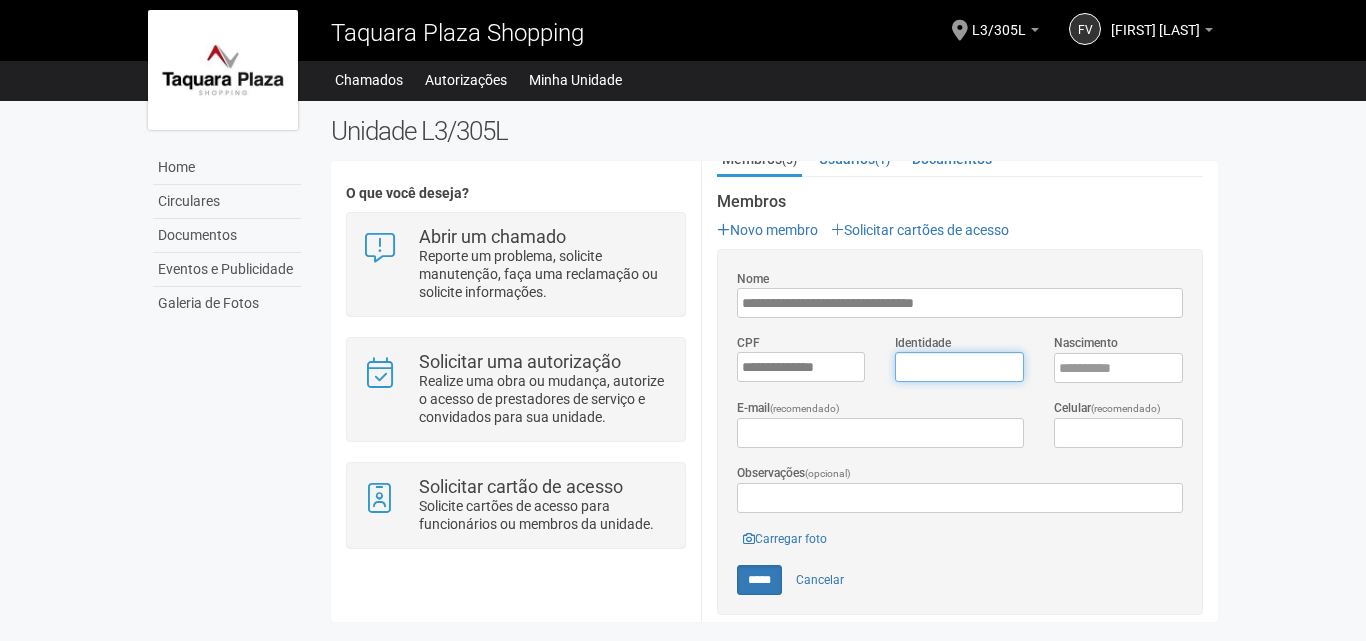 click on "Identidade" at bounding box center [959, 367] 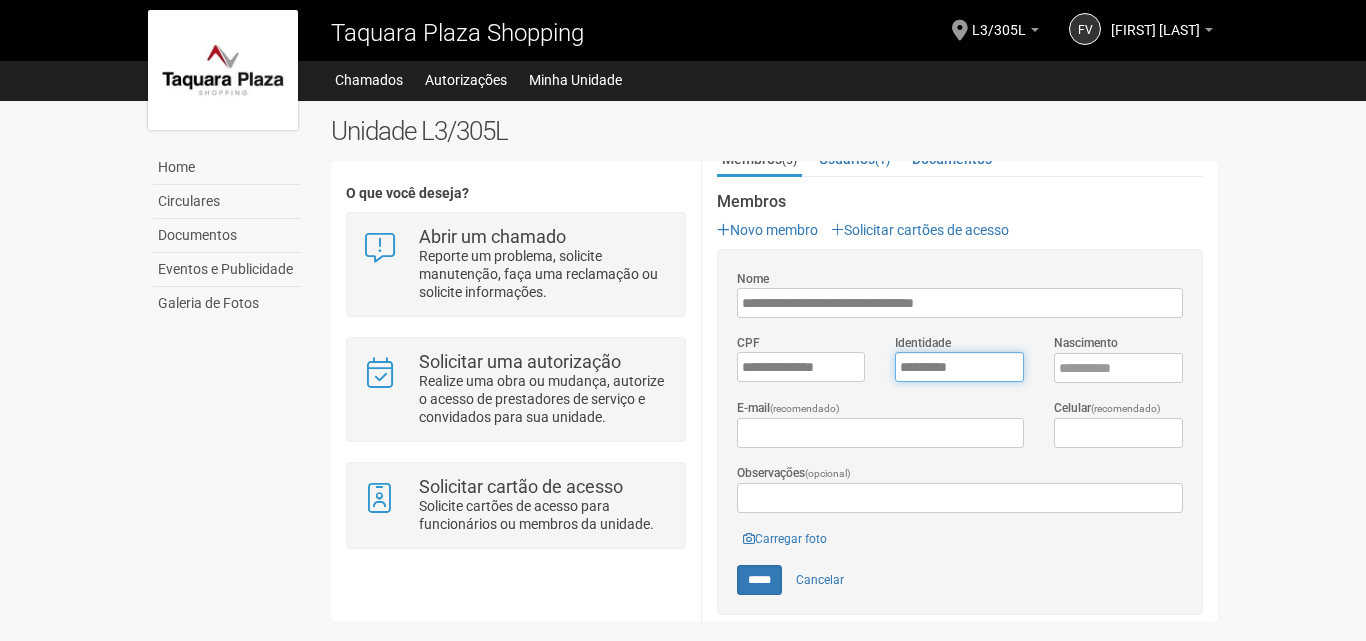 type on "*********" 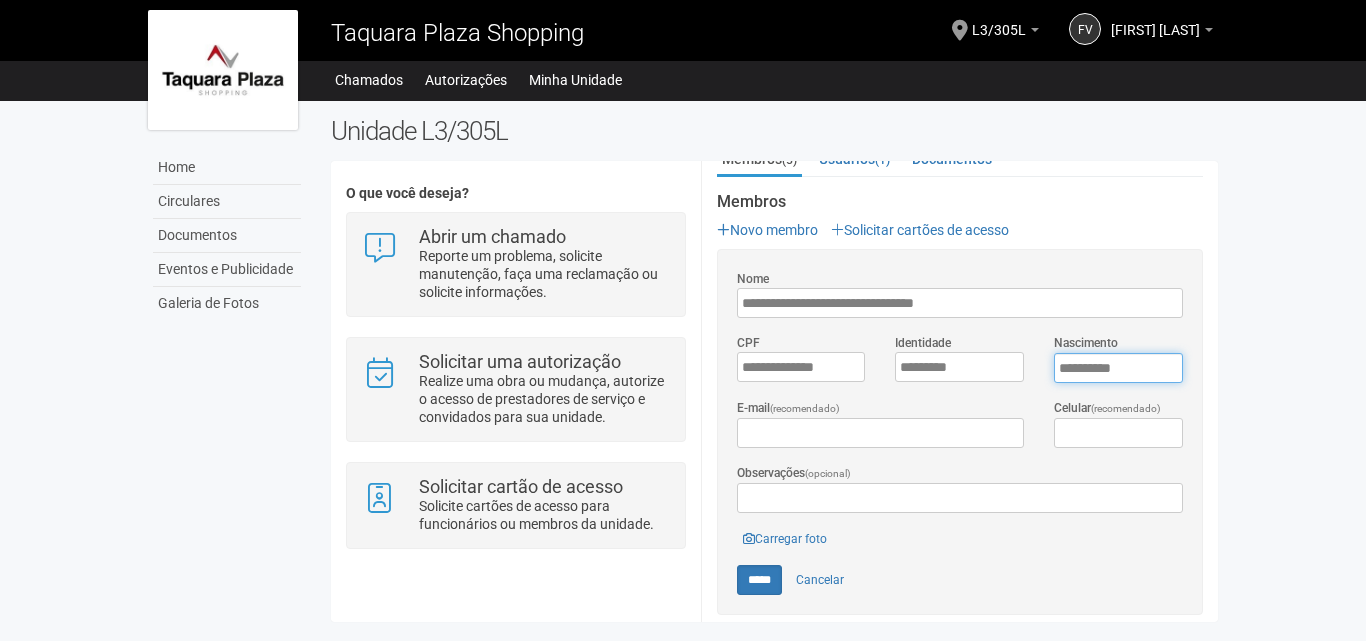 click on "****" at bounding box center [1118, 368] 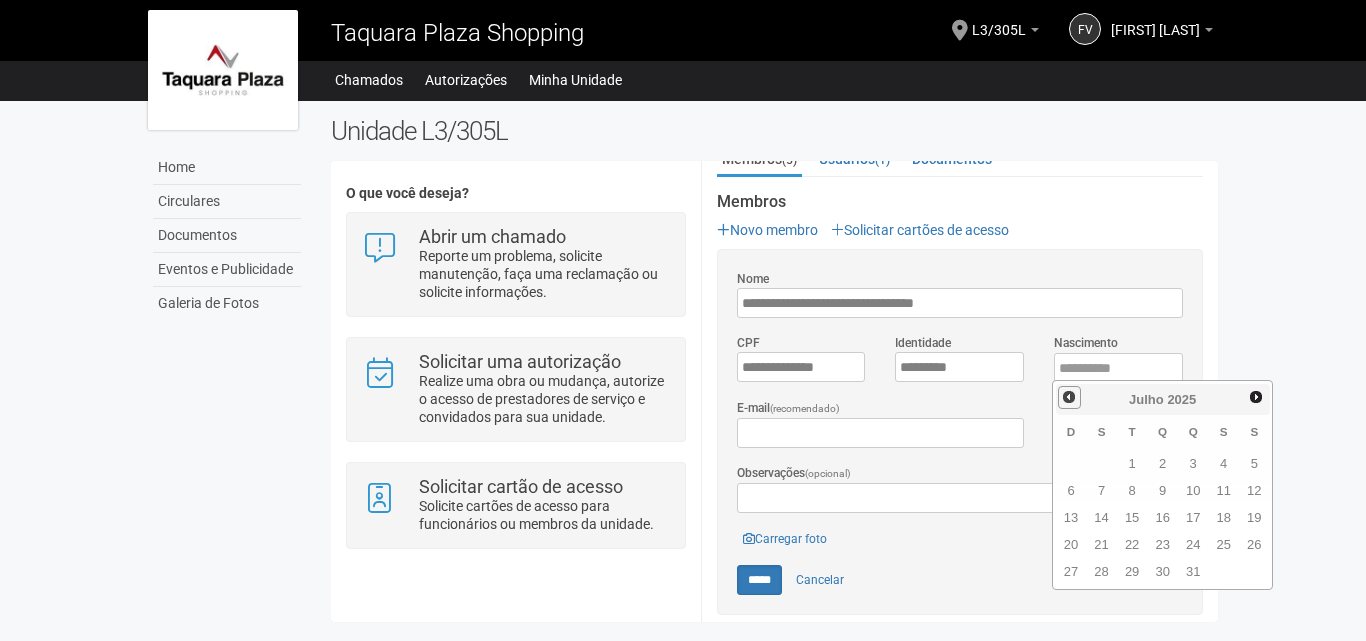 click on "Anterior" at bounding box center [1069, 397] 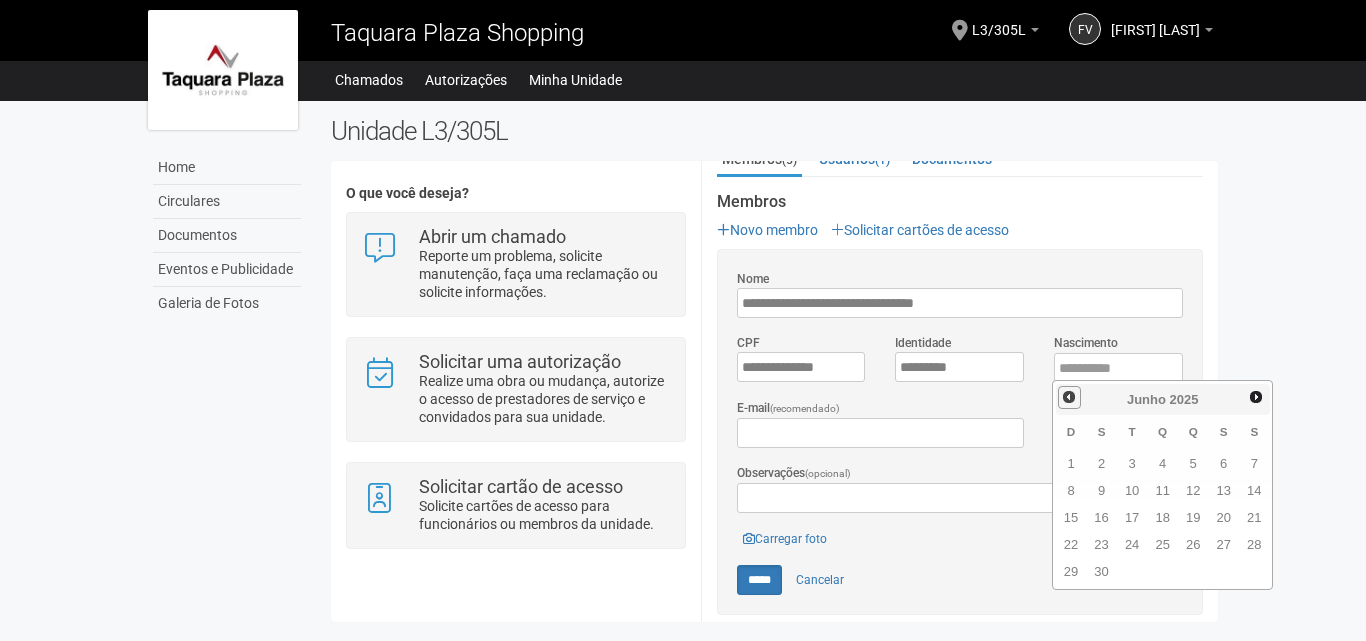 click on "Anterior" at bounding box center [1069, 397] 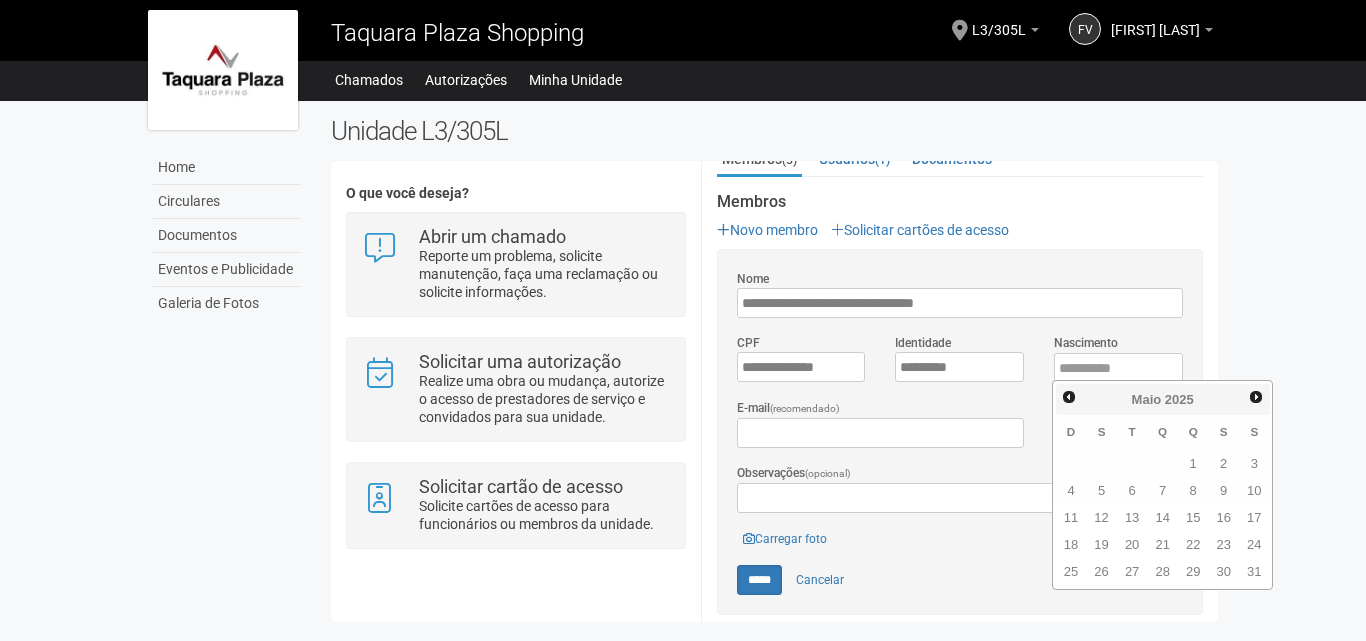 click on "**********" at bounding box center (960, 505) 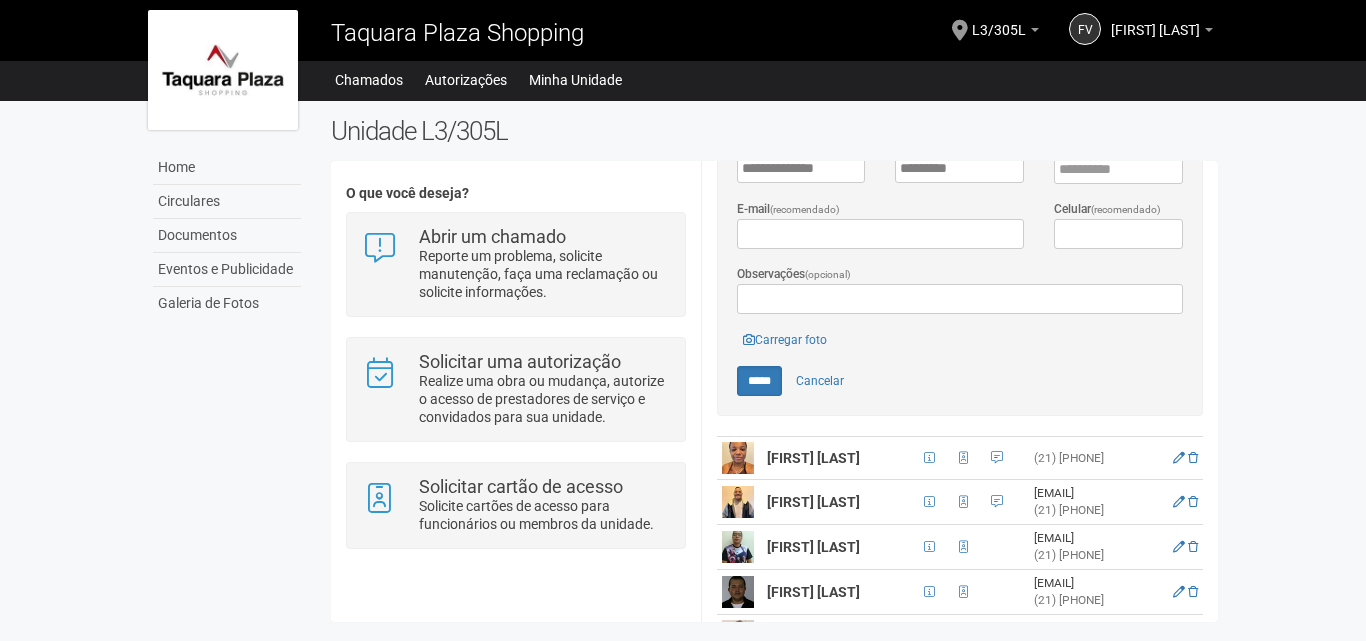 scroll, scrollTop: 587, scrollLeft: 0, axis: vertical 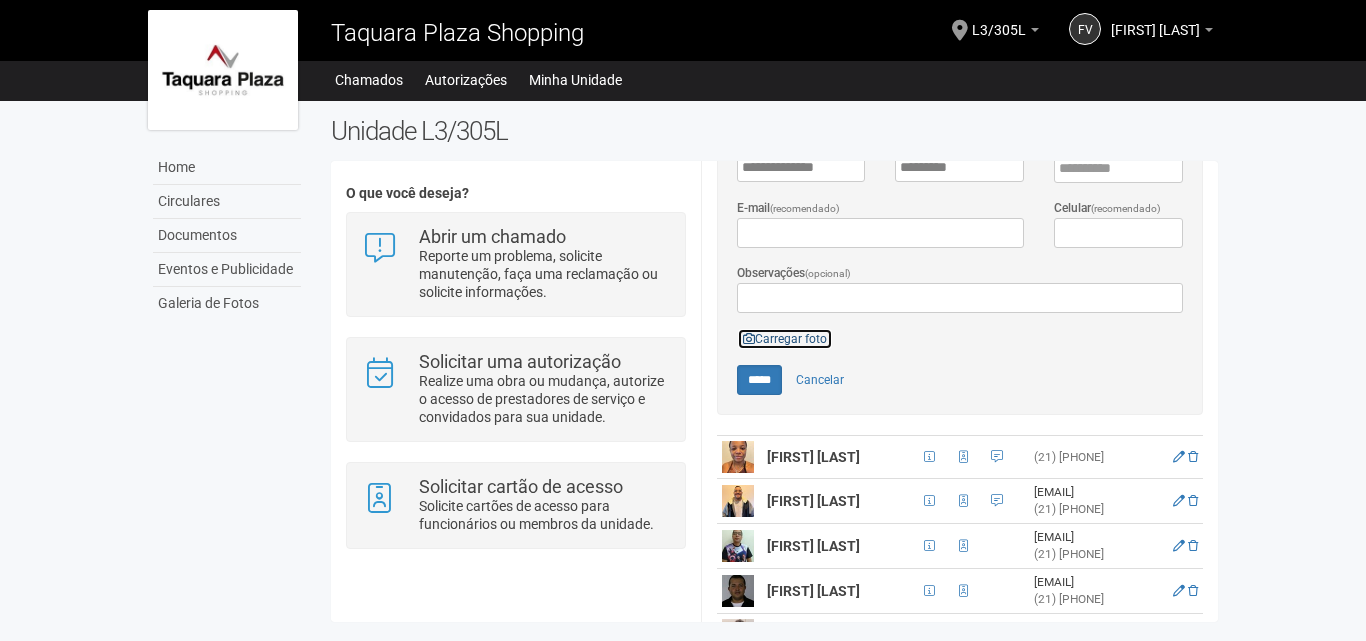 click on "Carregar foto" at bounding box center [785, 339] 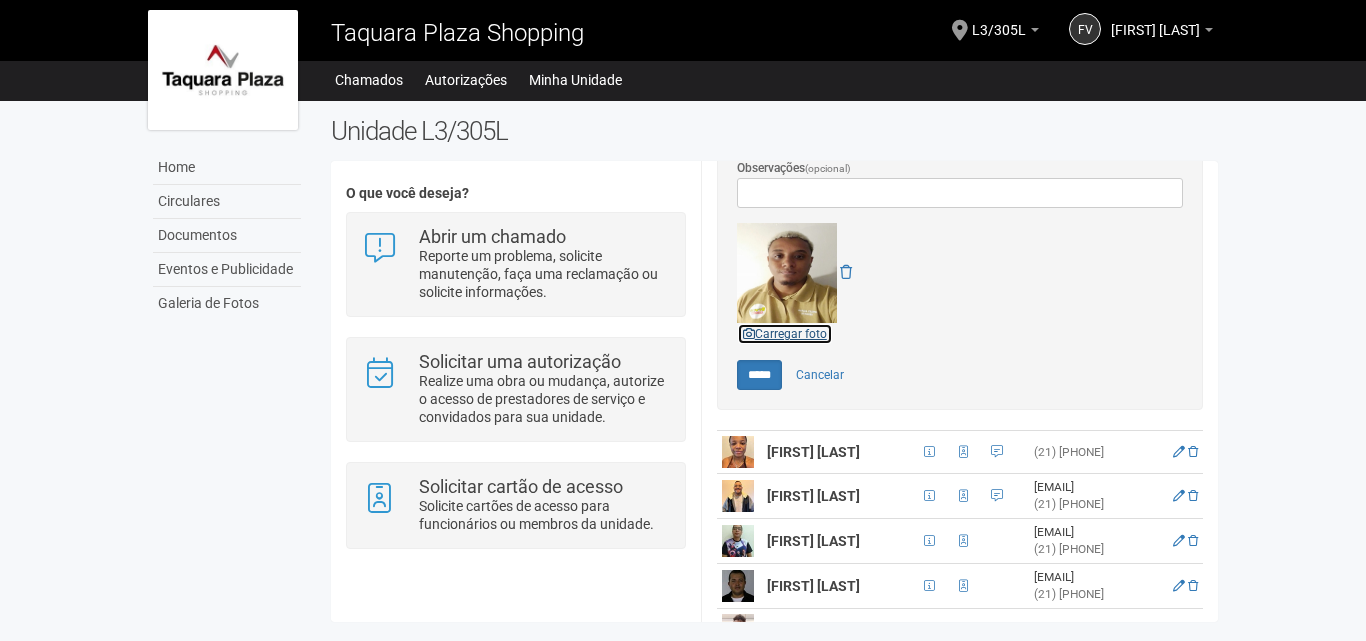 scroll, scrollTop: 769, scrollLeft: 0, axis: vertical 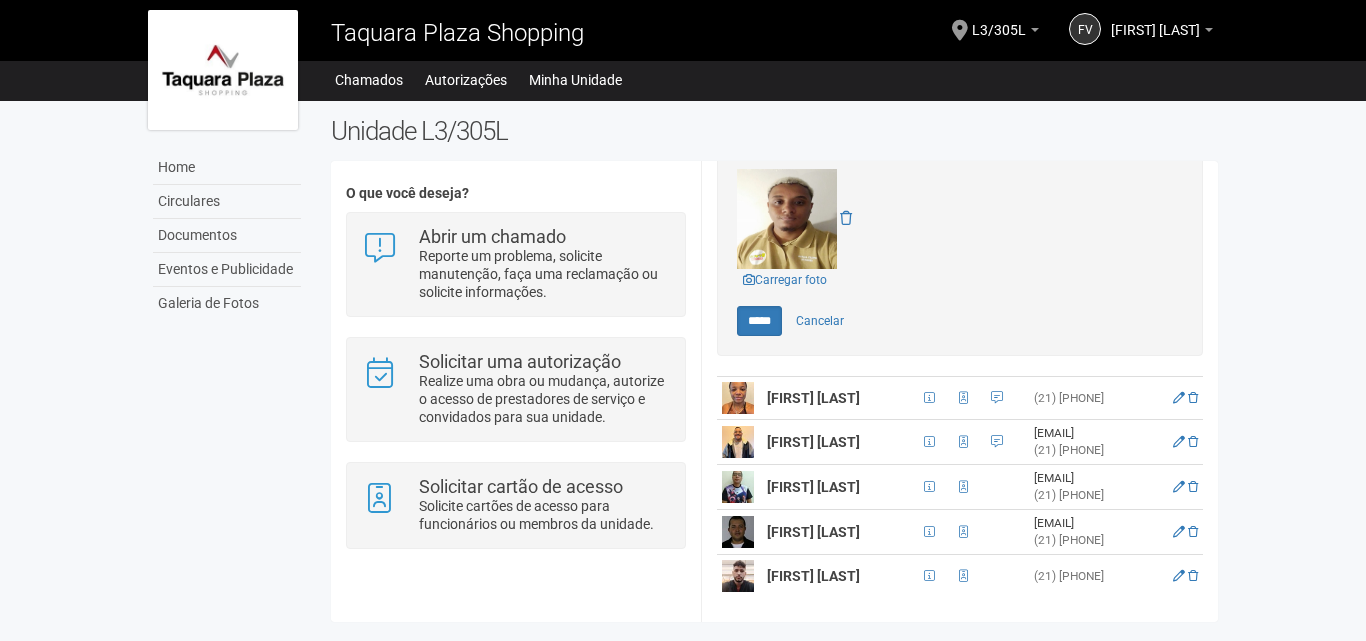 drag, startPoint x: 1011, startPoint y: 431, endPoint x: 1097, endPoint y: 428, distance: 86.05231 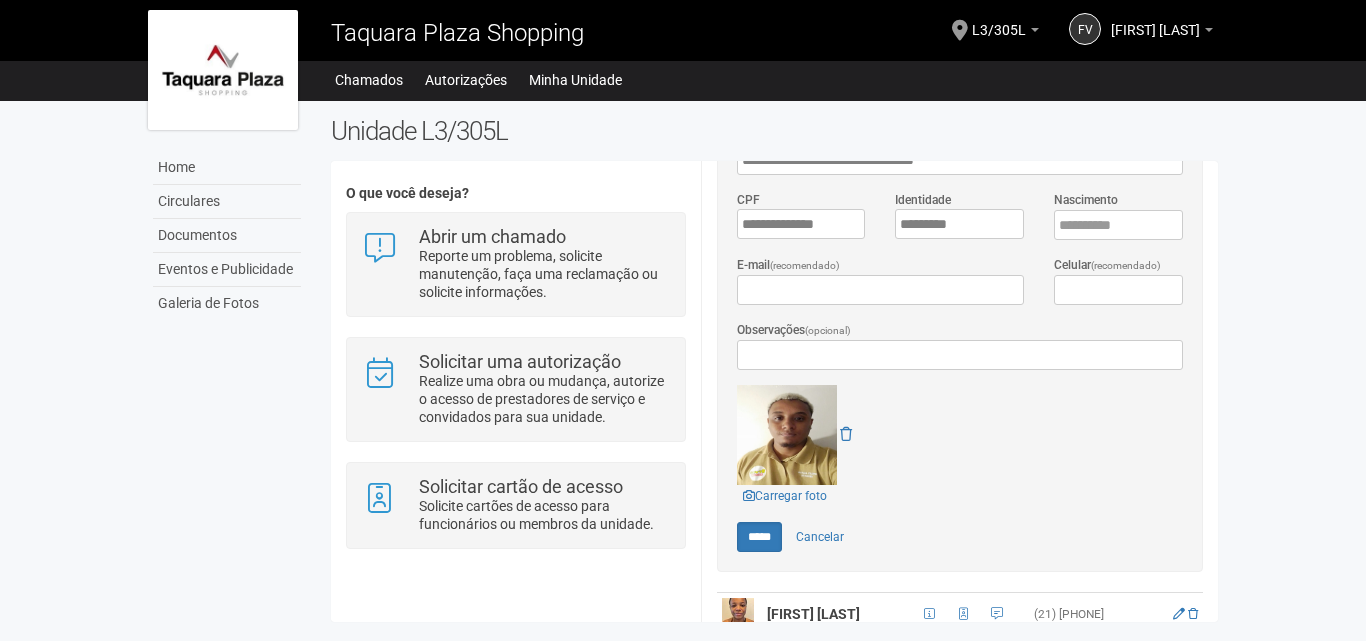 scroll, scrollTop: 469, scrollLeft: 0, axis: vertical 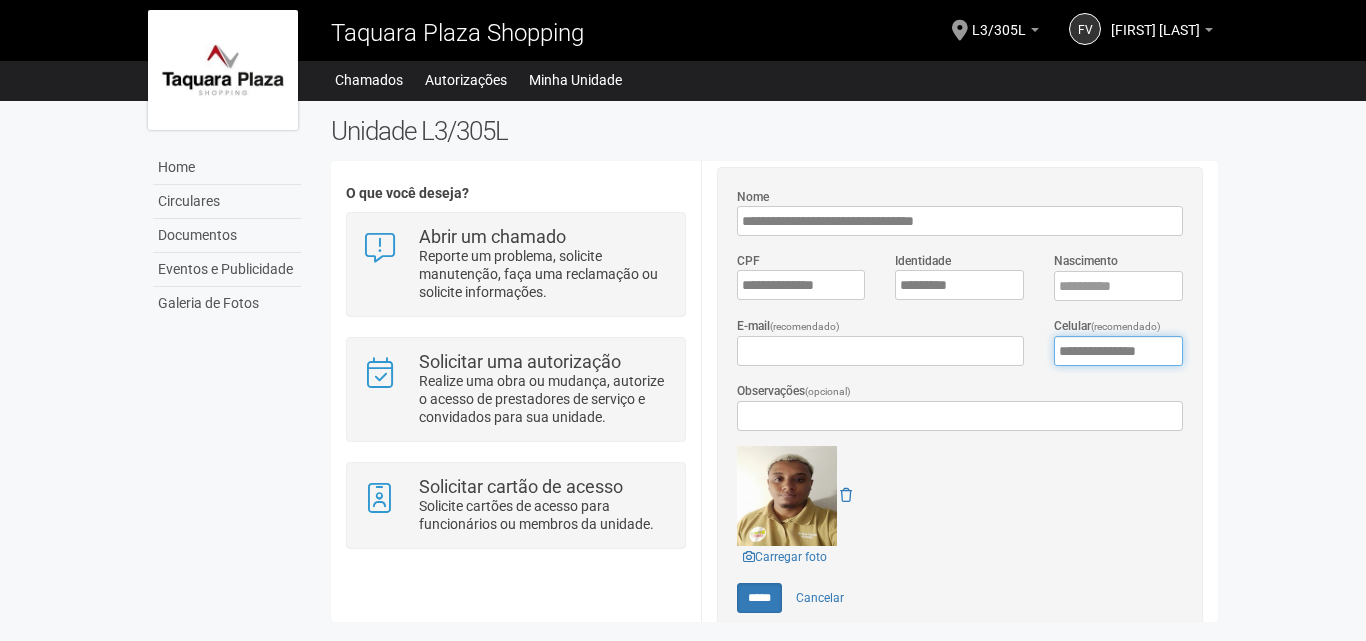 click on "**********" at bounding box center [1118, 351] 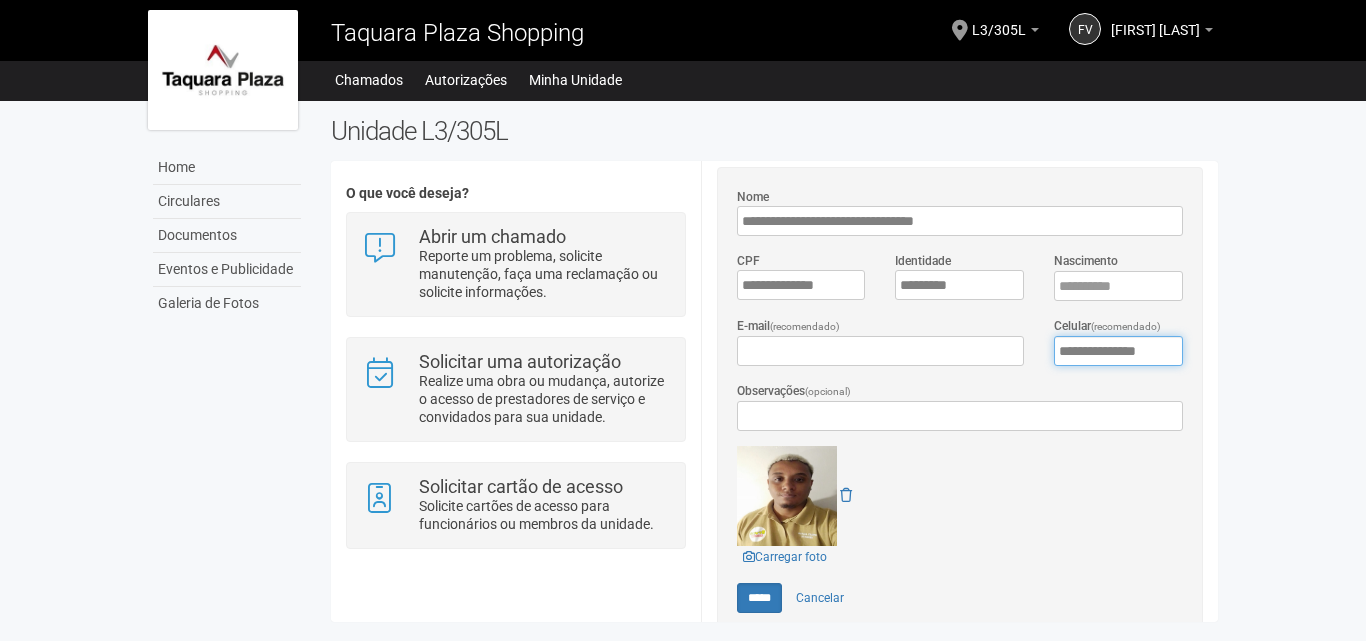 paste on "**********" 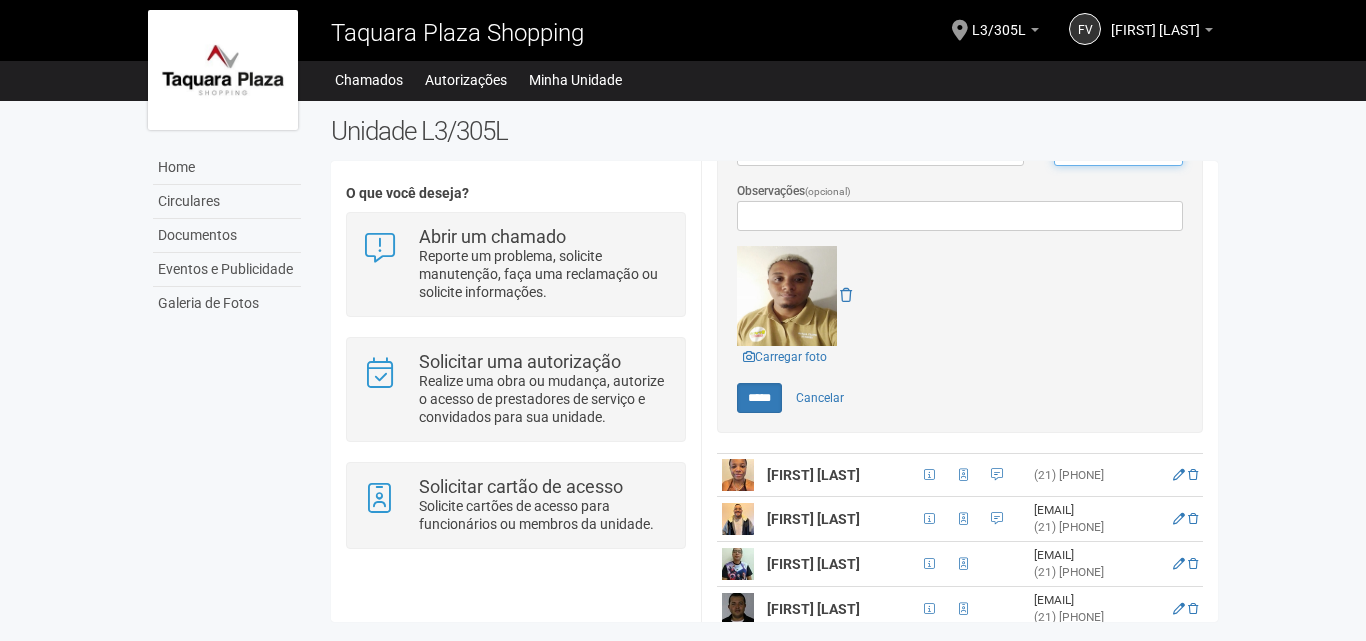 scroll, scrollTop: 769, scrollLeft: 0, axis: vertical 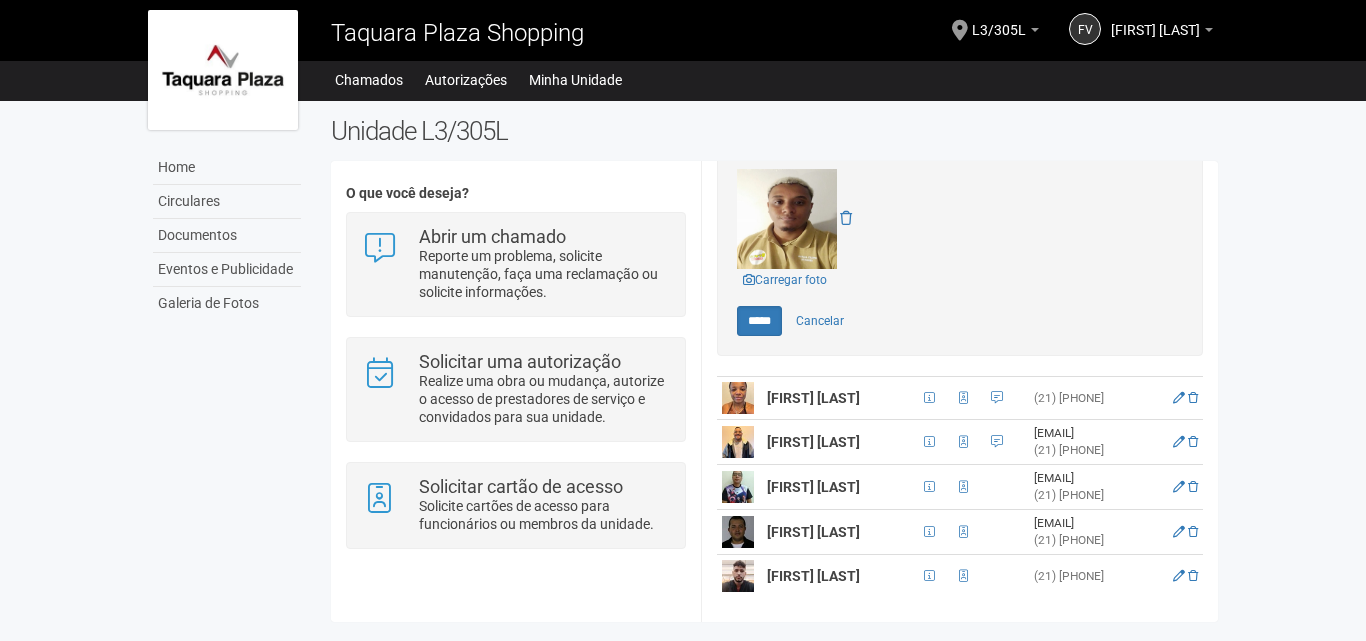 type on "**********" 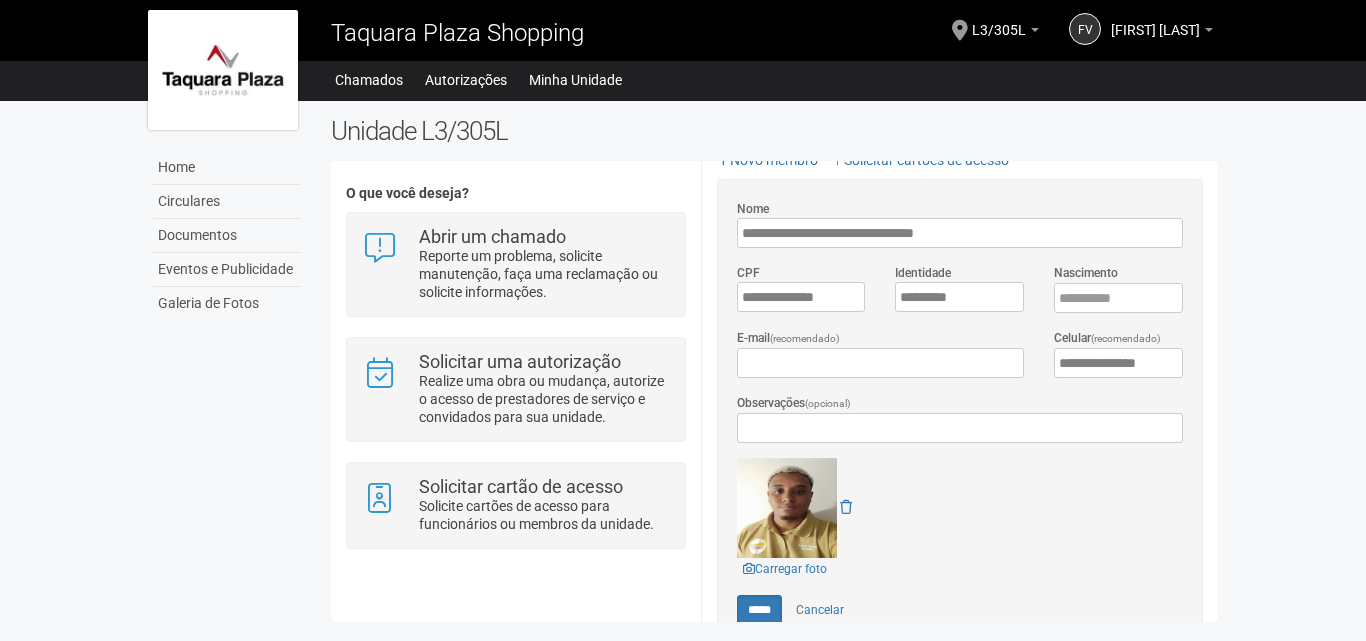 scroll, scrollTop: 369, scrollLeft: 0, axis: vertical 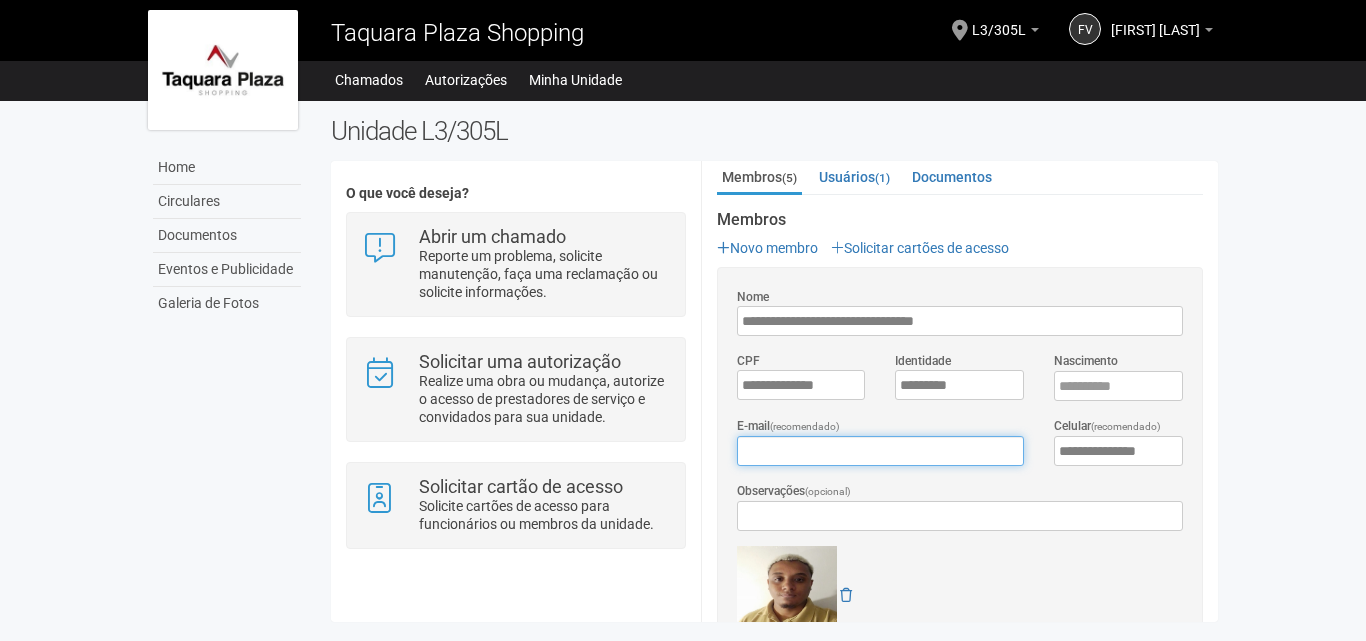 click on "E-mail  (recomendado)" at bounding box center (880, 451) 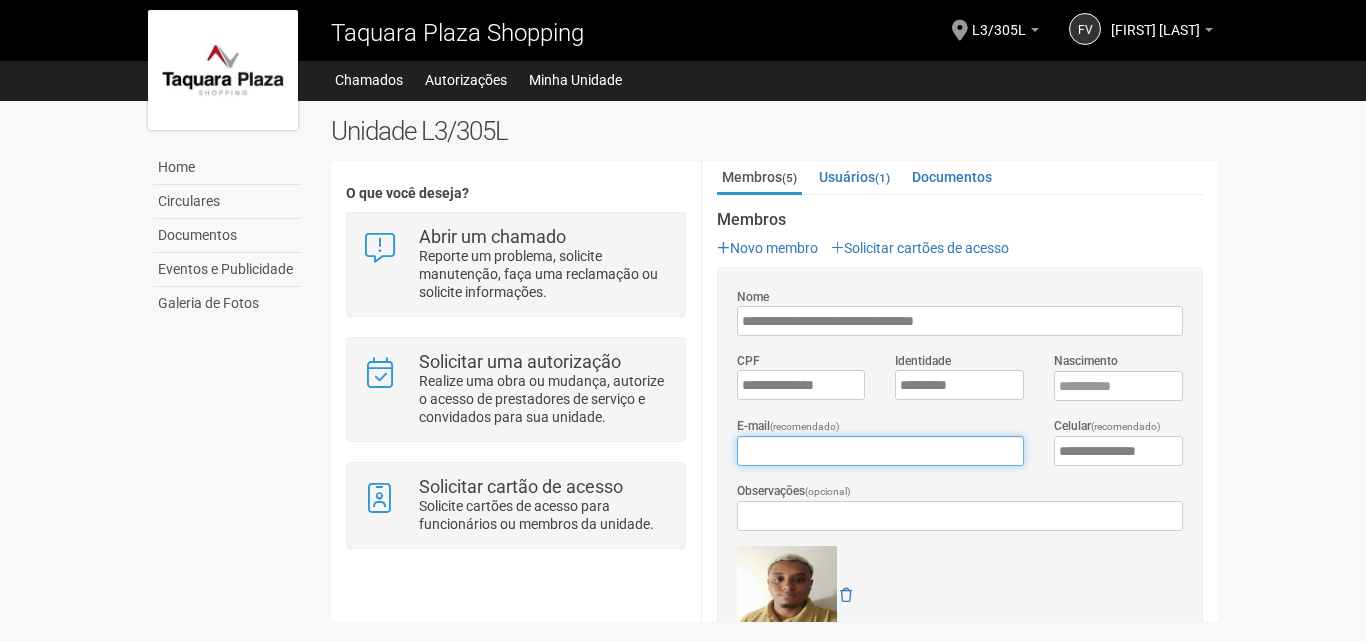 paste on "**********" 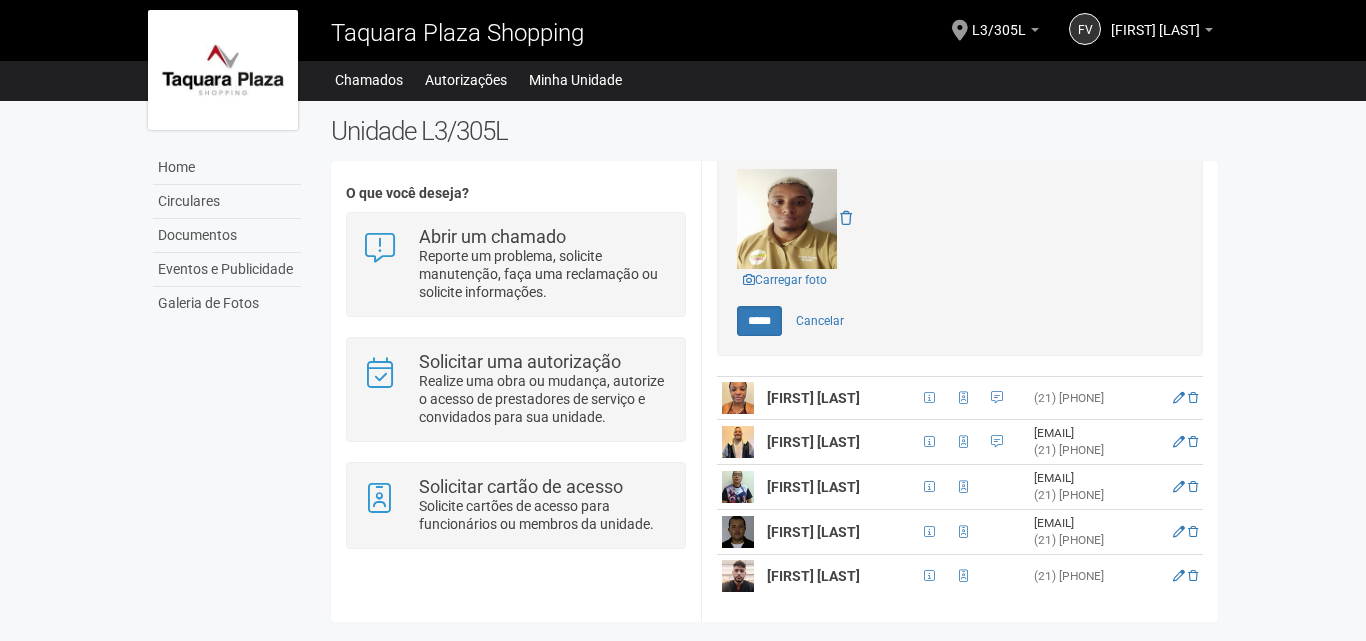 scroll, scrollTop: 769, scrollLeft: 0, axis: vertical 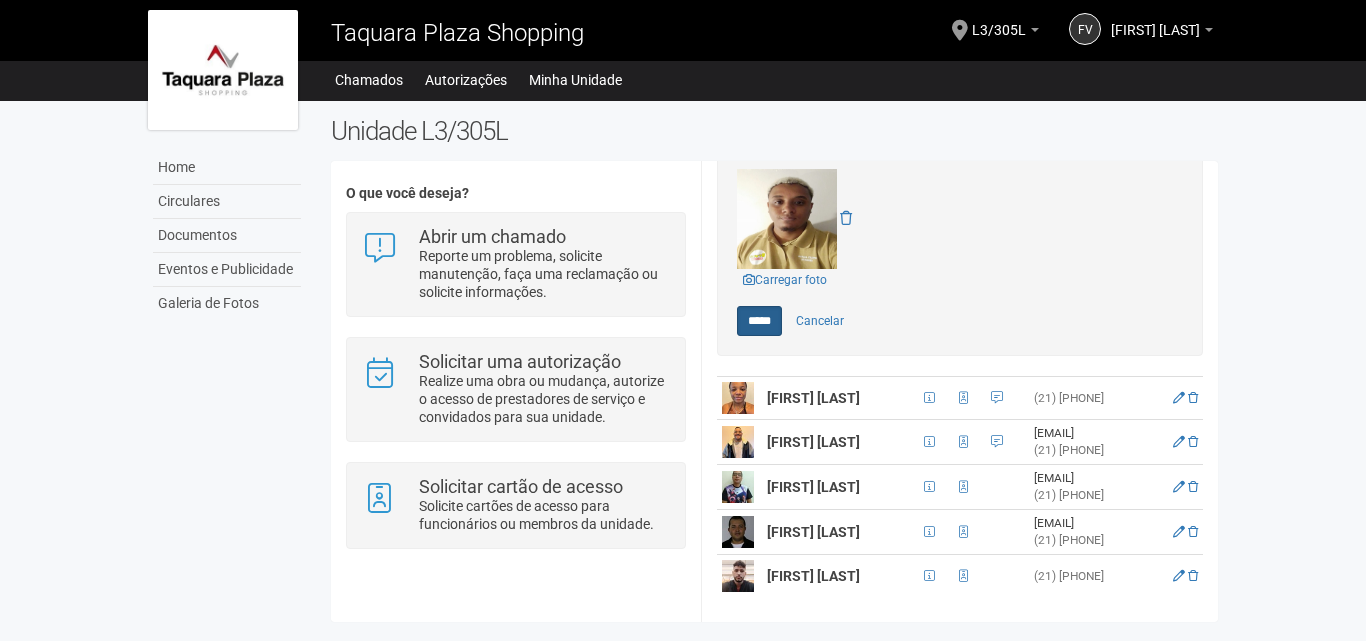 type on "**********" 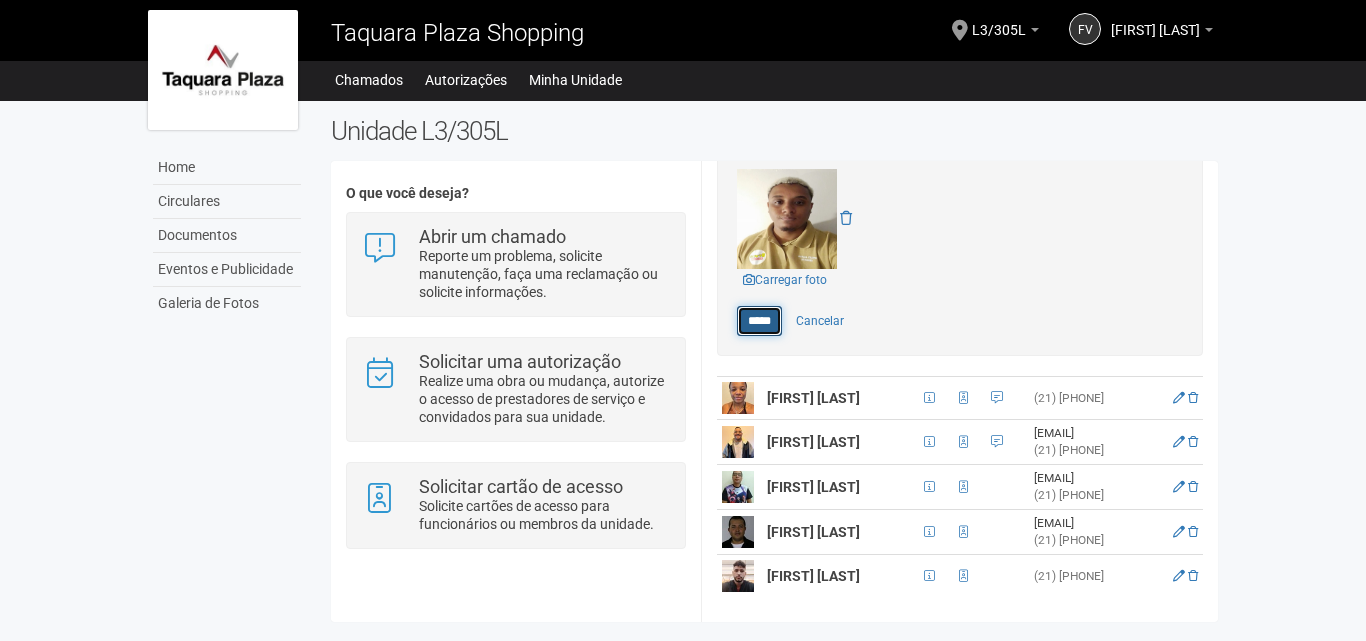 click on "*****" at bounding box center [759, 321] 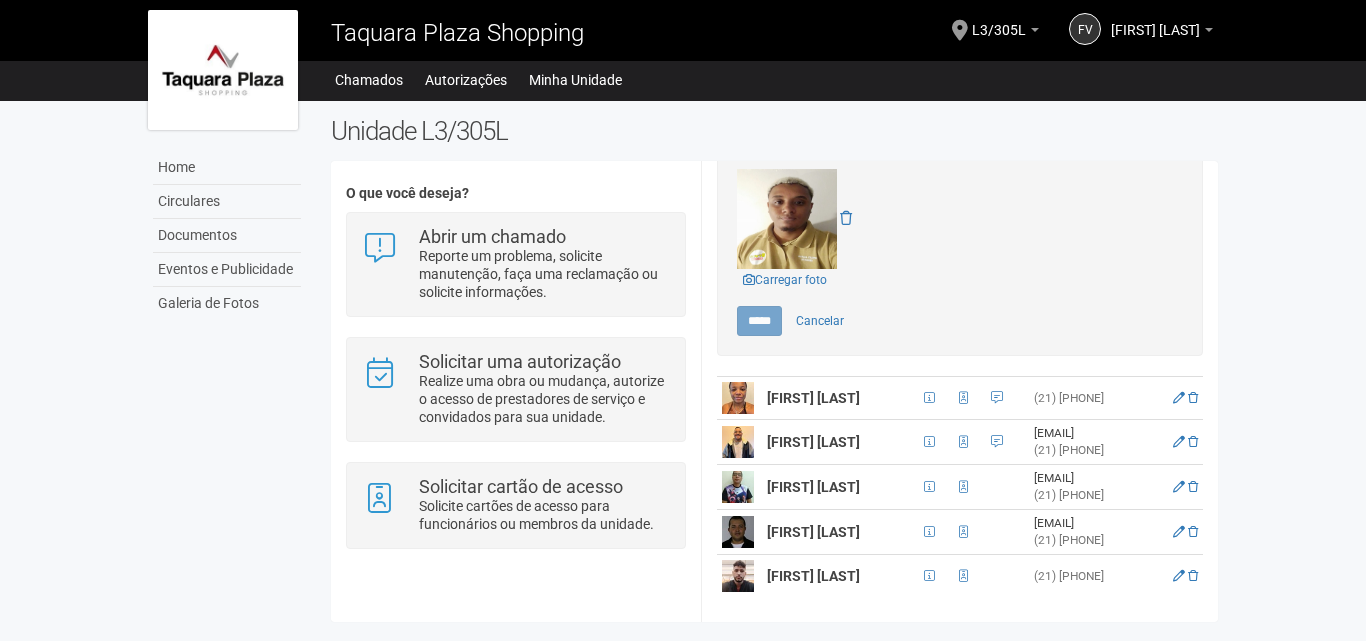 scroll, scrollTop: 0, scrollLeft: 0, axis: both 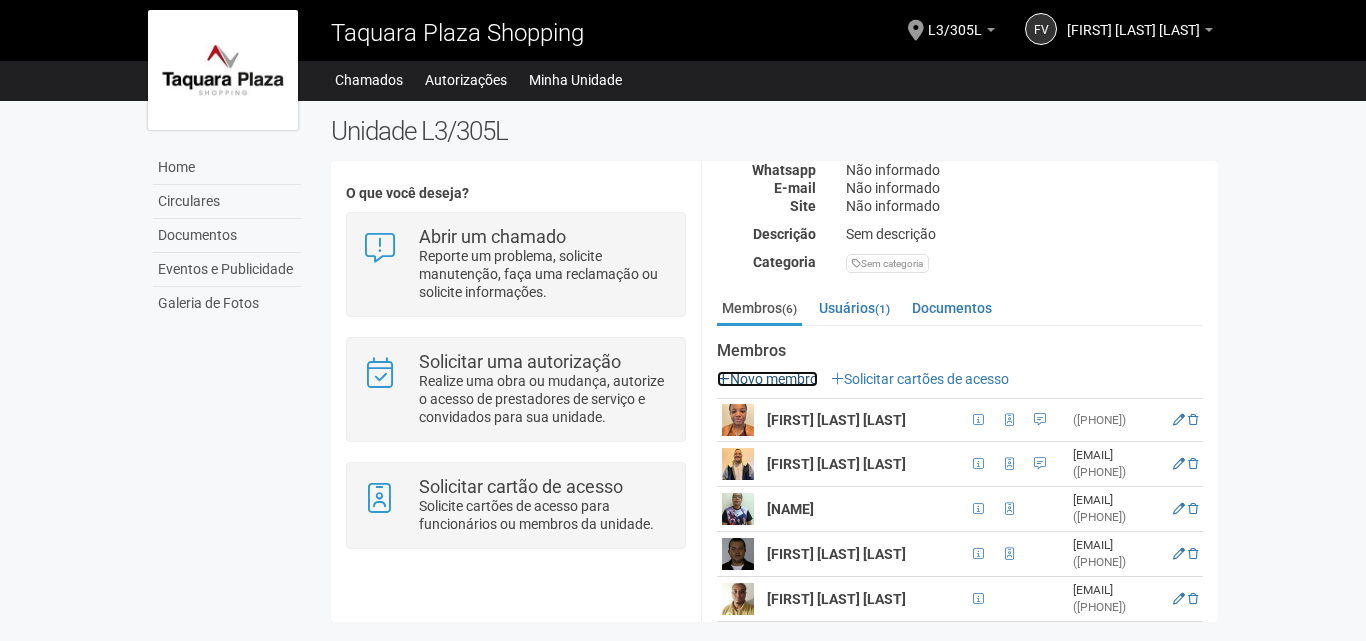 click on "Novo membro" at bounding box center (767, 379) 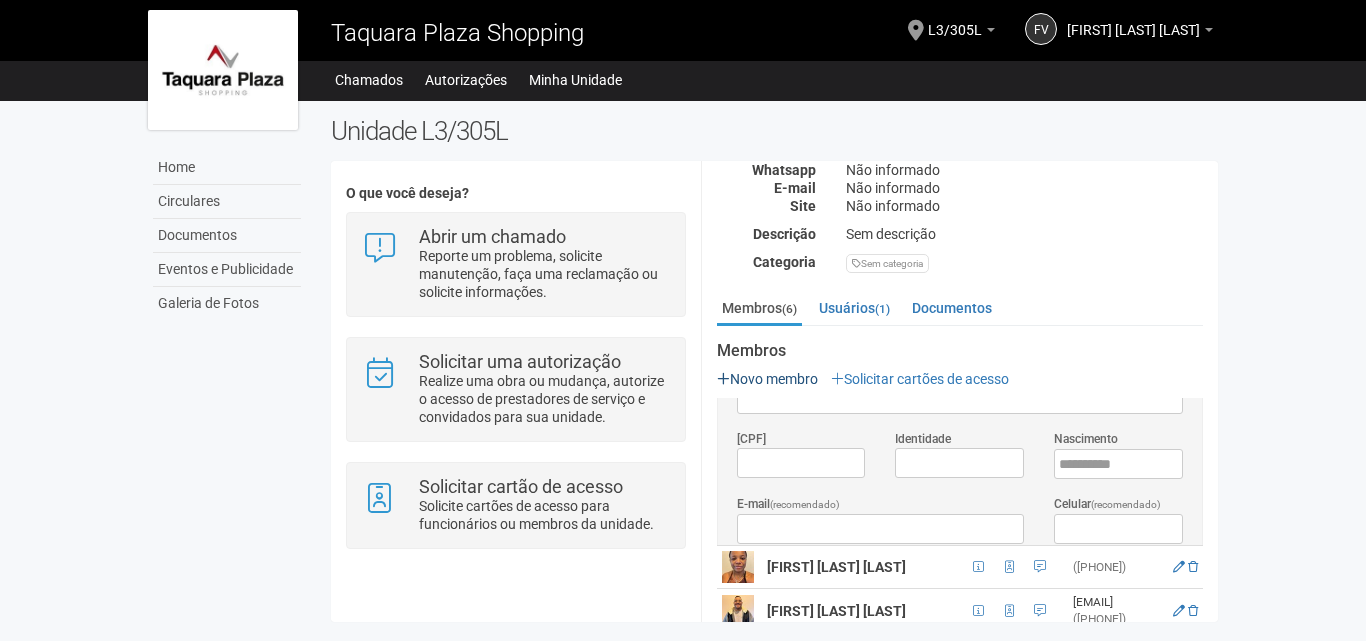 scroll, scrollTop: 0, scrollLeft: 0, axis: both 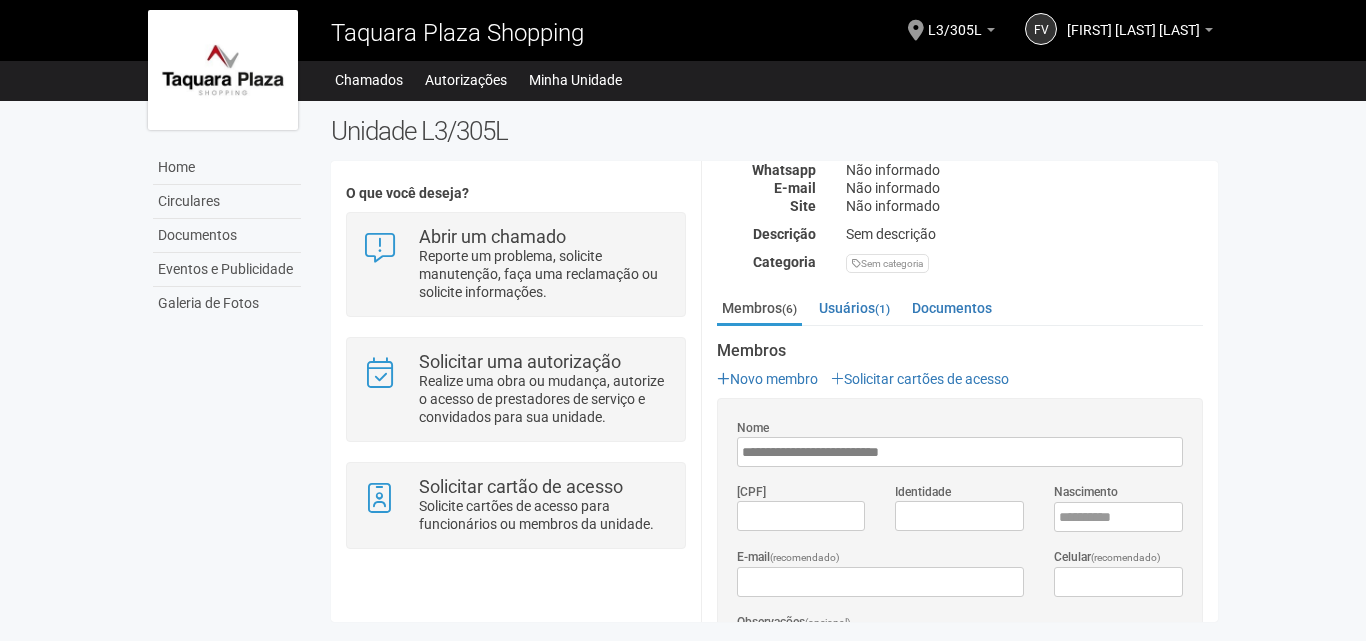 type on "**********" 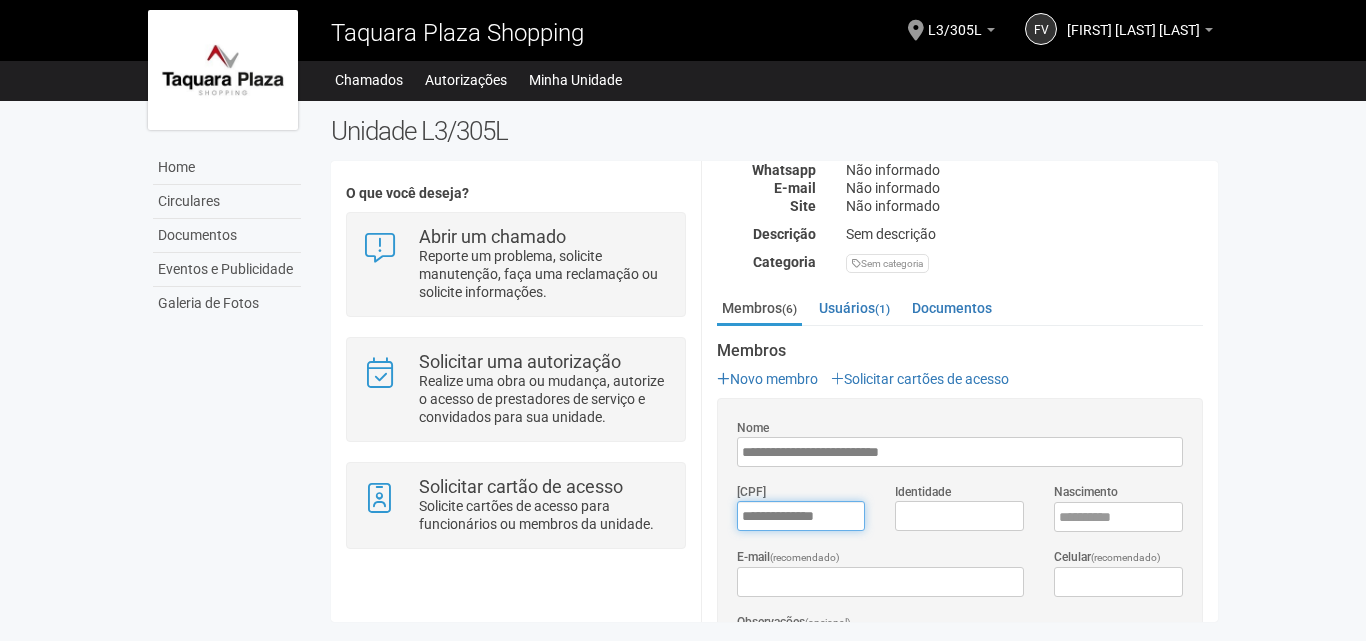 click on "*********" at bounding box center (801, 516) 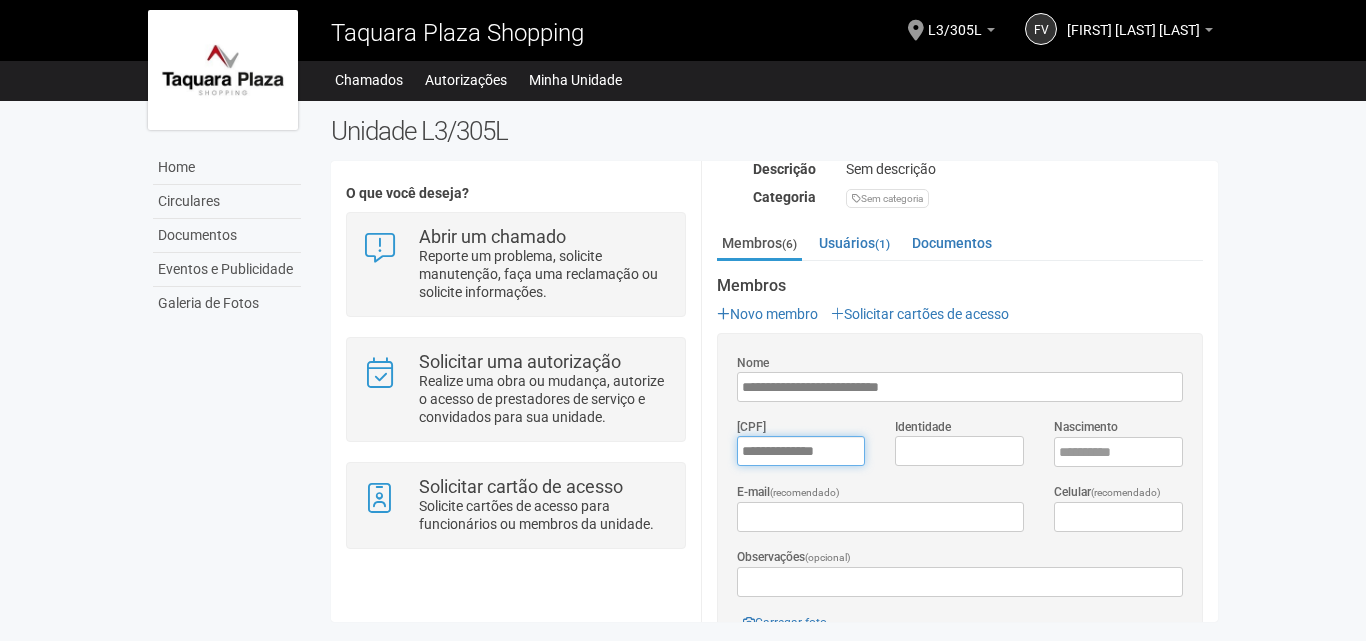 scroll, scrollTop: 338, scrollLeft: 0, axis: vertical 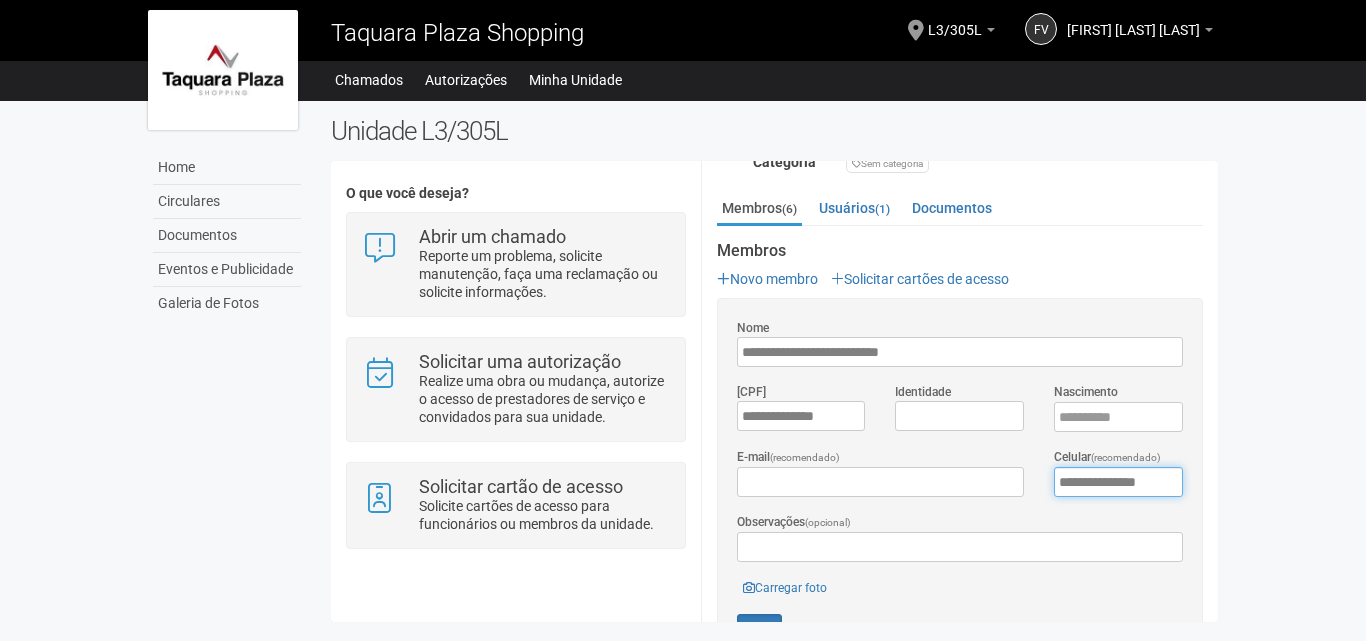 click on "**********" at bounding box center [1118, 482] 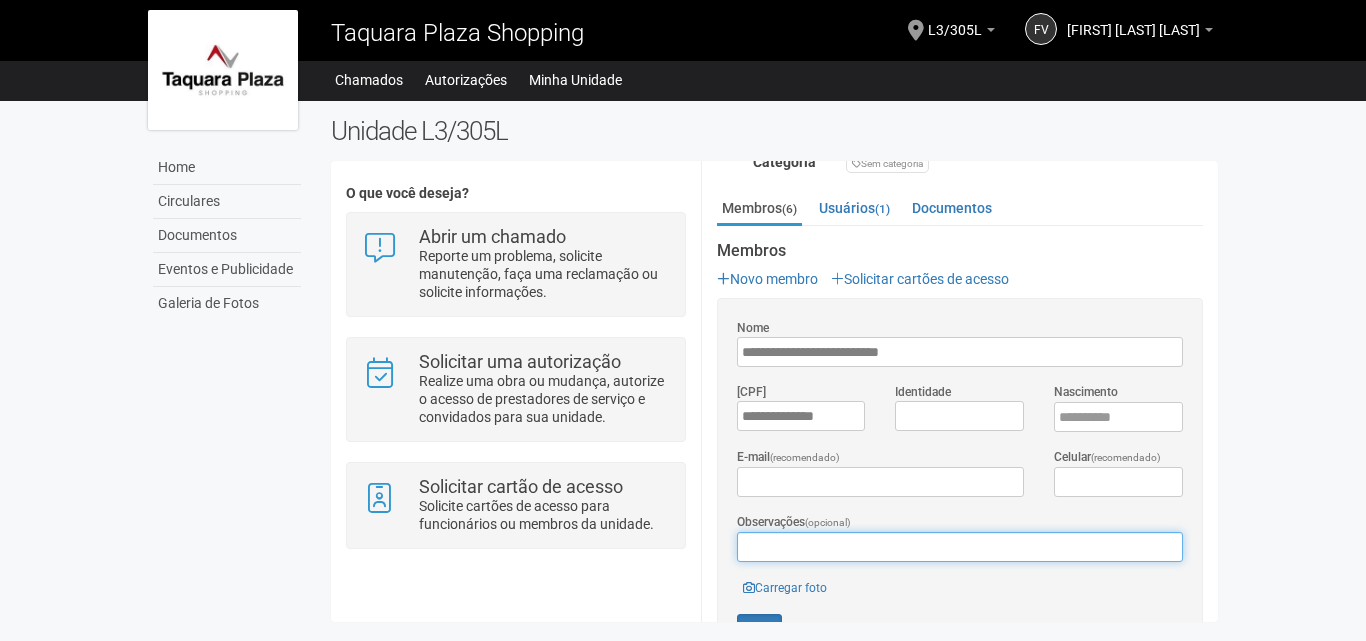 click on "Observações  (opcional)" at bounding box center (960, 547) 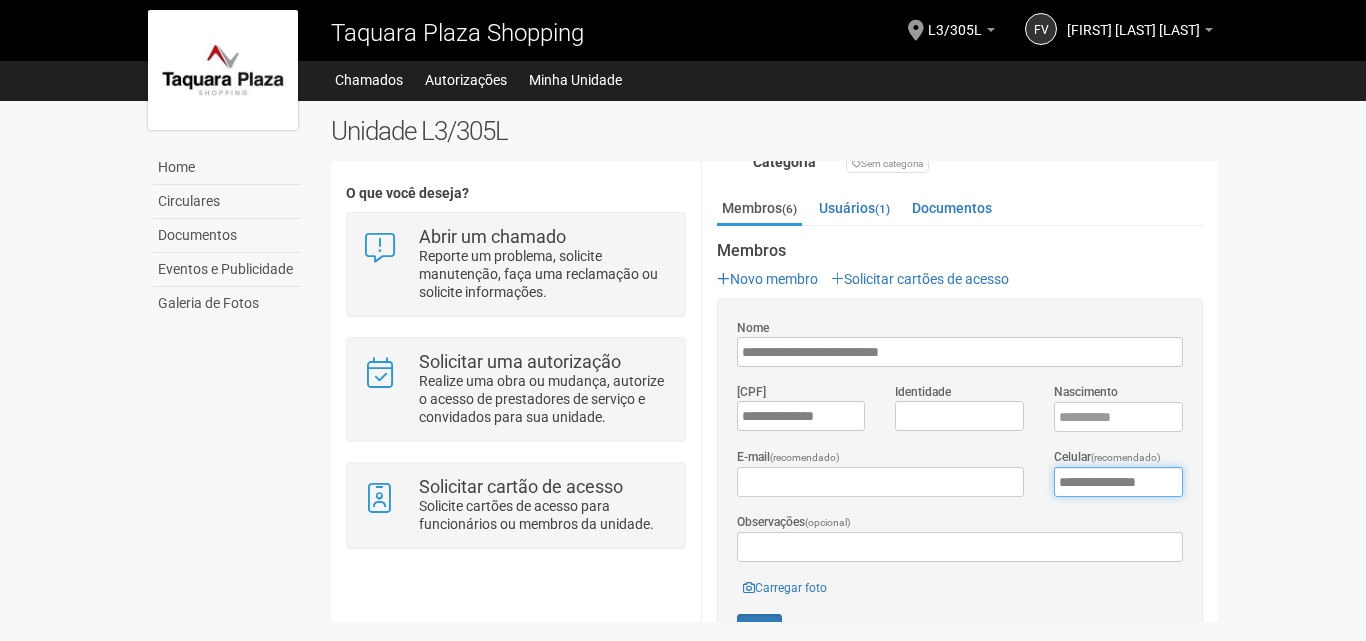 drag, startPoint x: 793, startPoint y: 539, endPoint x: 1134, endPoint y: 480, distance: 346.06647 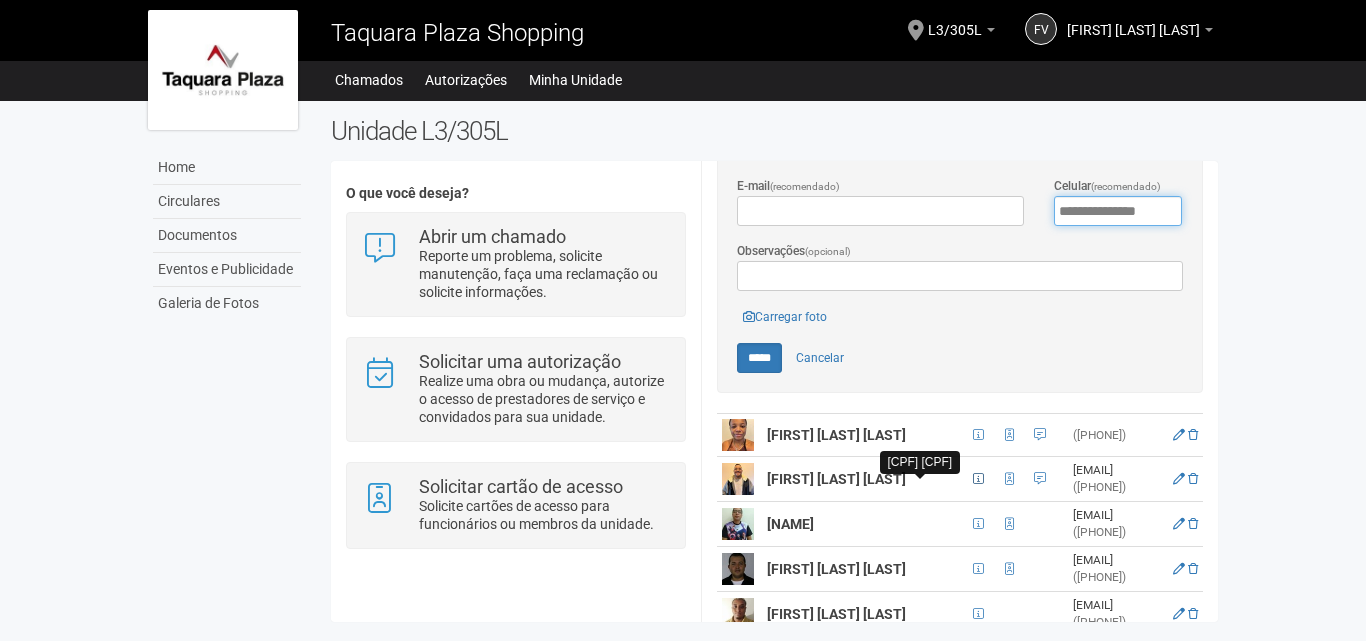 scroll, scrollTop: 638, scrollLeft: 0, axis: vertical 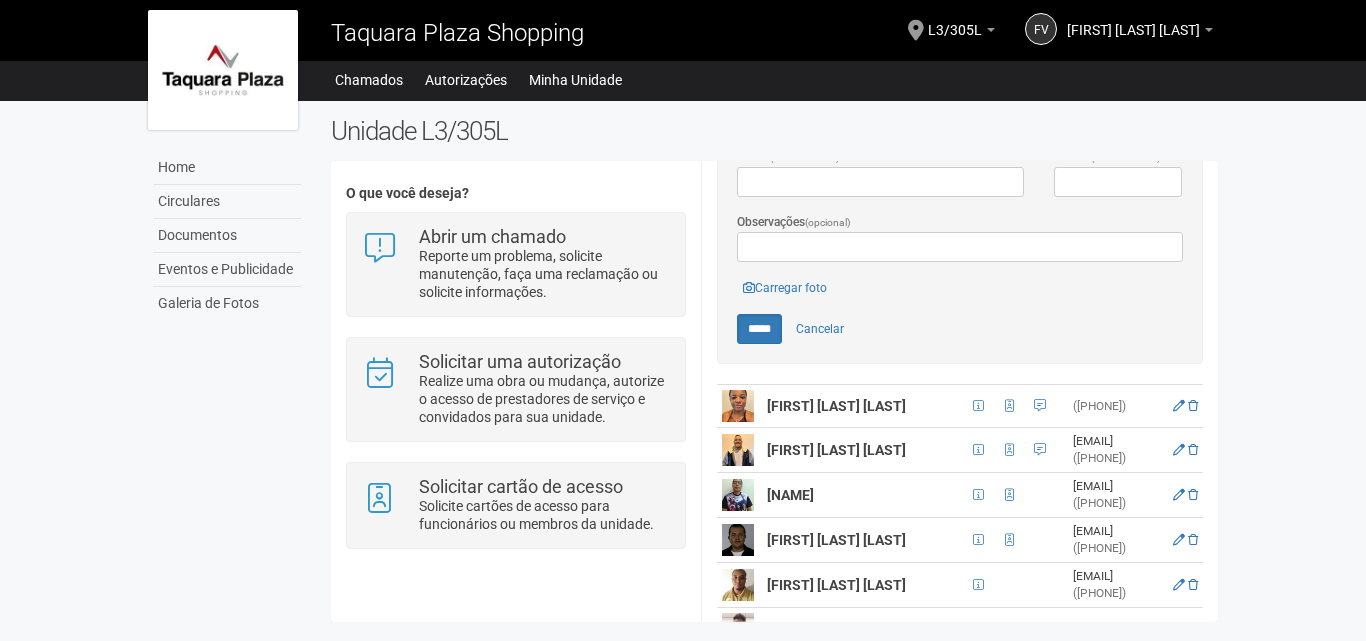 drag, startPoint x: 1010, startPoint y: 459, endPoint x: 1099, endPoint y: 459, distance: 89 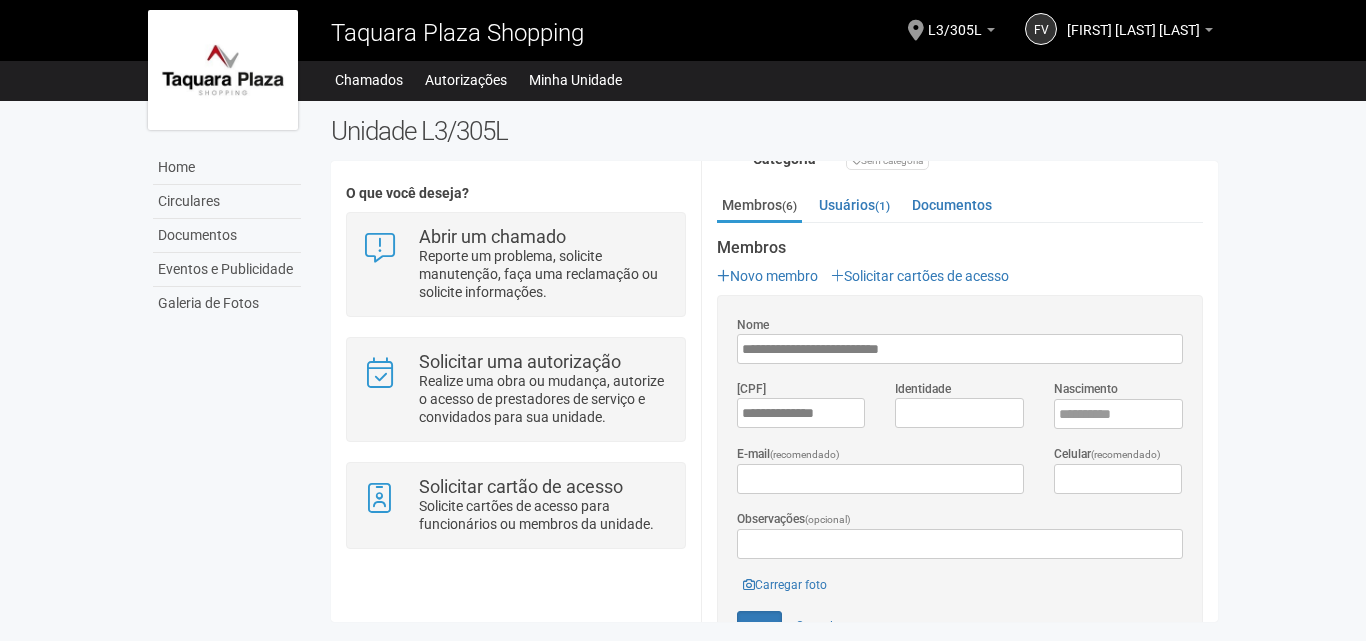 scroll, scrollTop: 338, scrollLeft: 0, axis: vertical 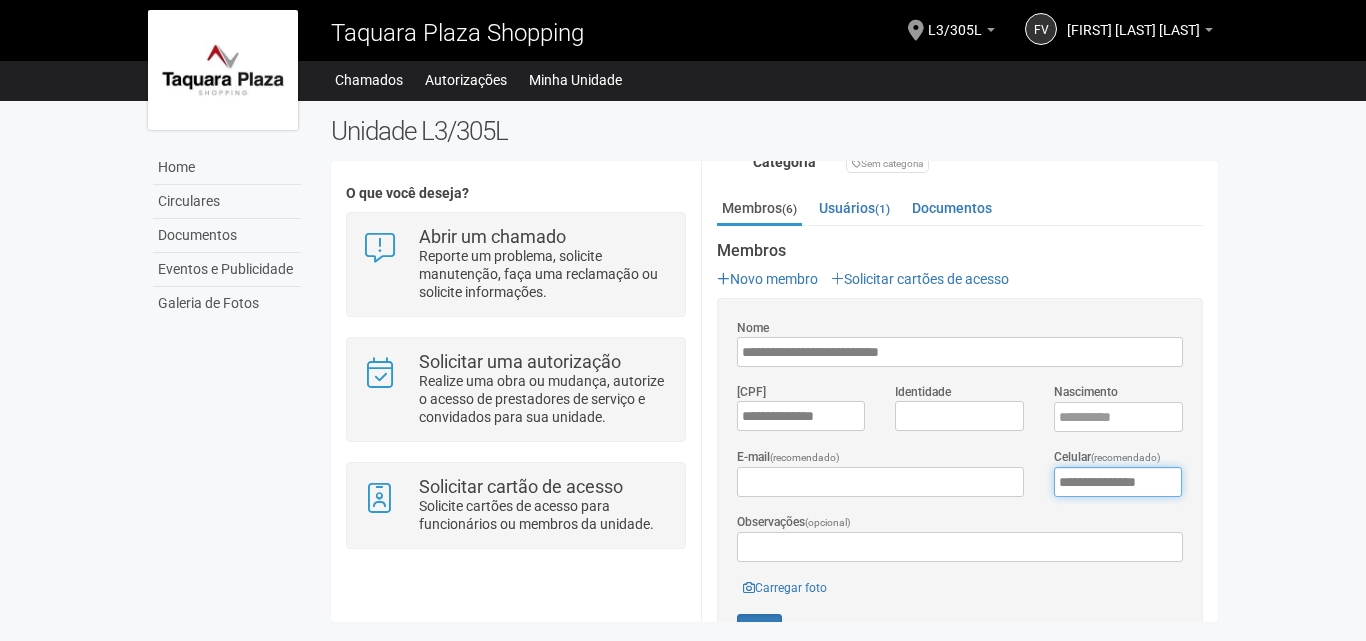 click on "**********" at bounding box center (1118, 482) 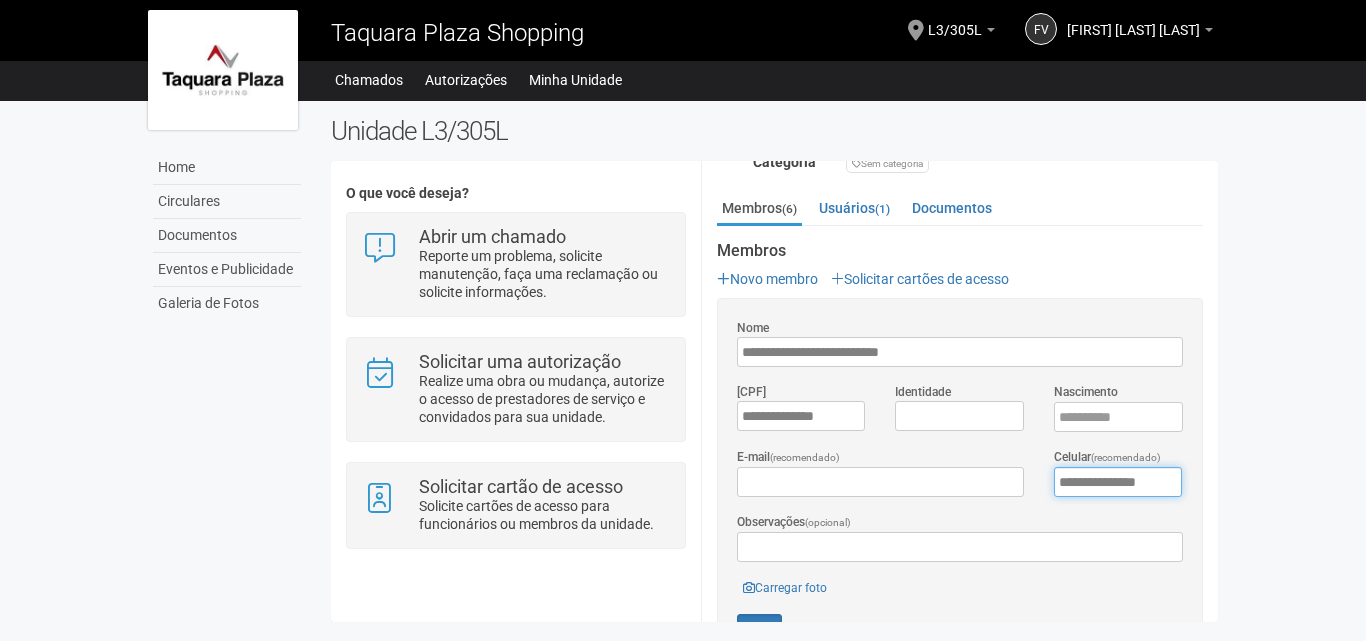 paste on "**********" 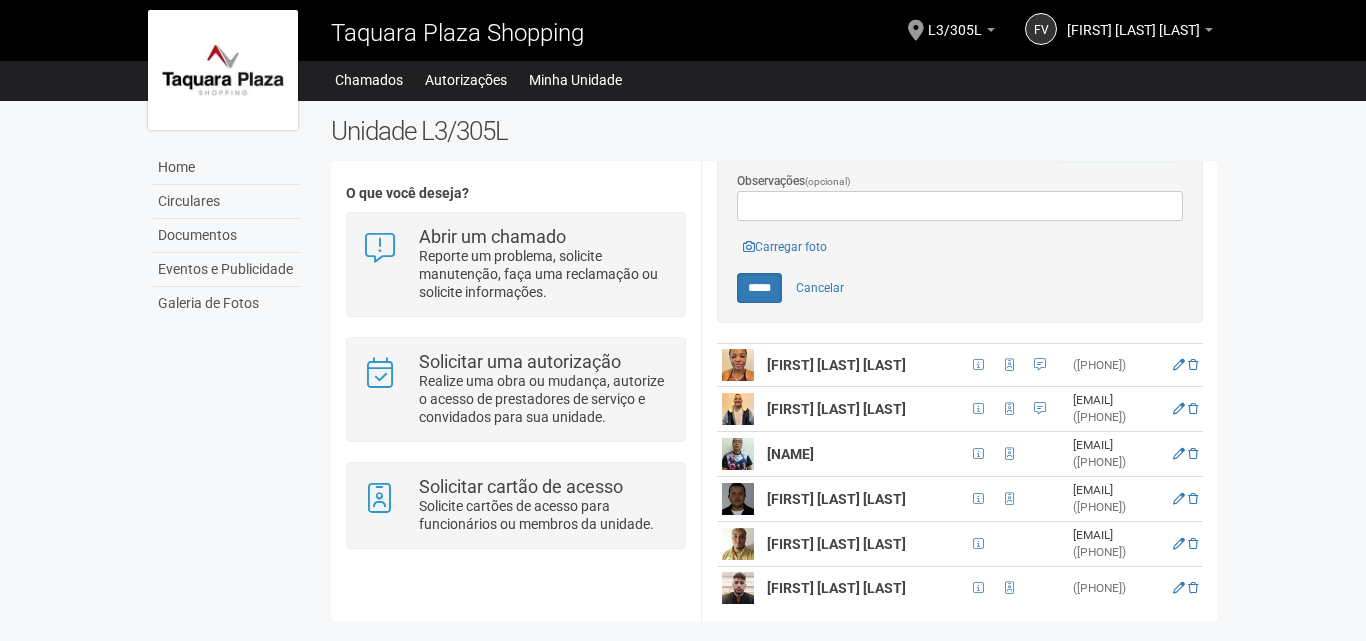 scroll, scrollTop: 720, scrollLeft: 0, axis: vertical 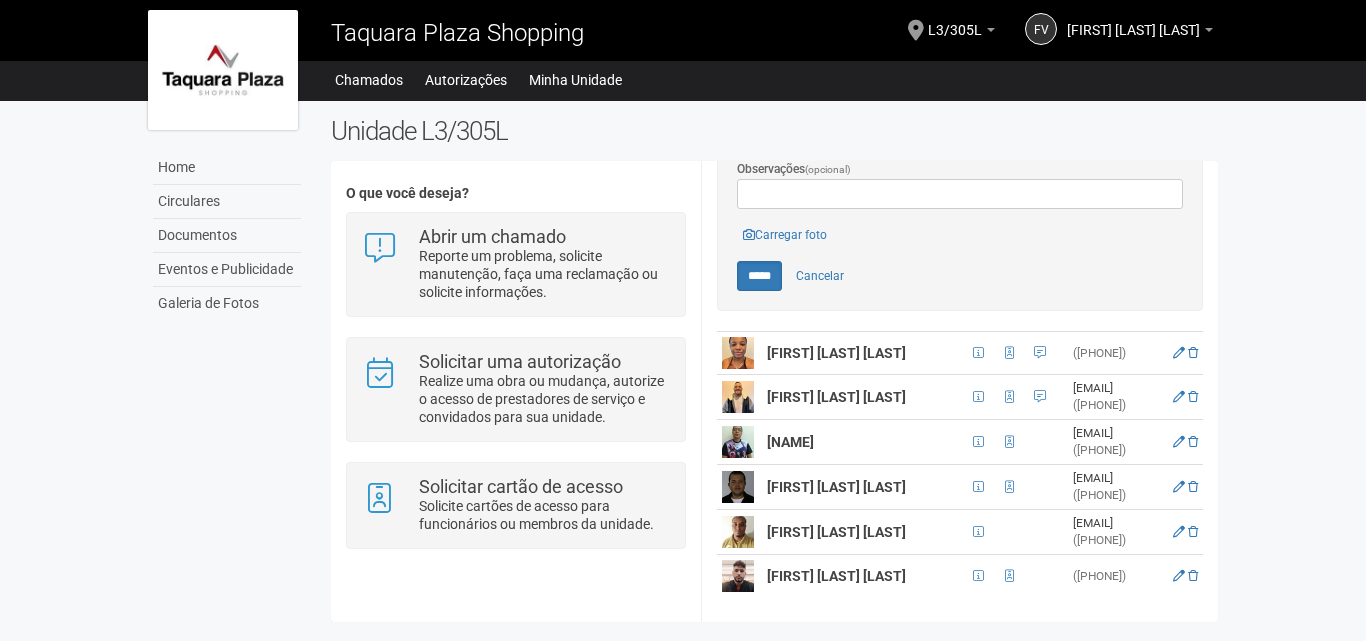 type on "**********" 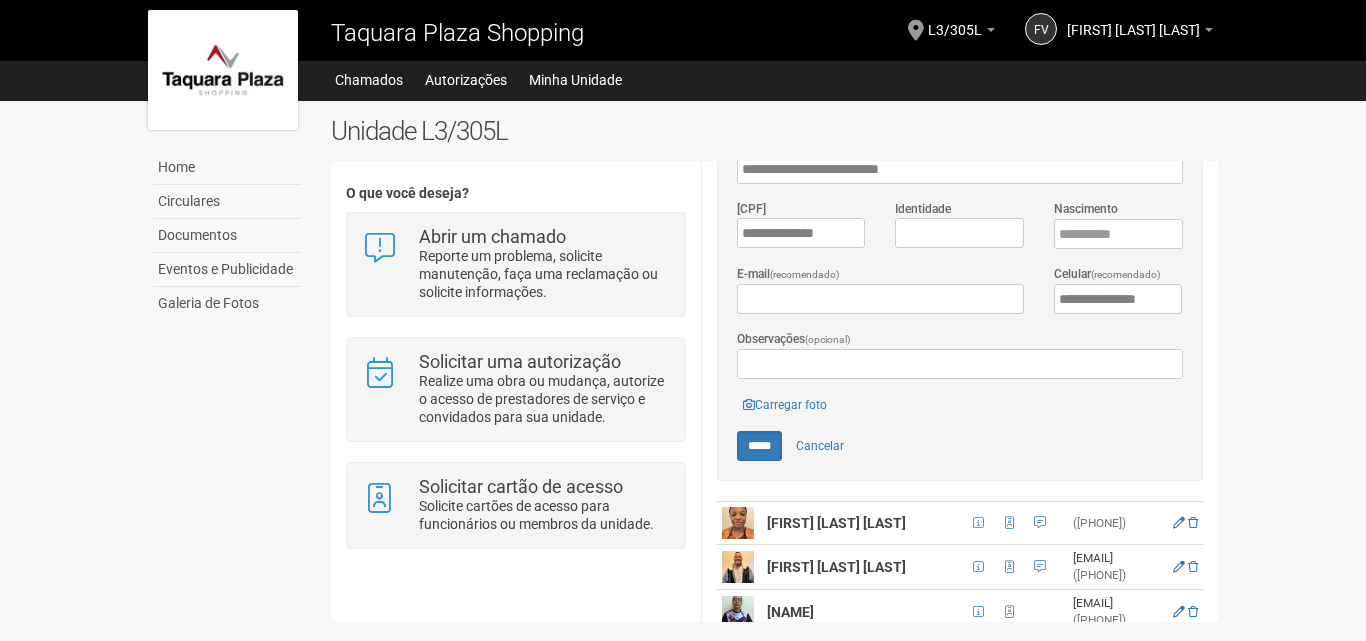scroll, scrollTop: 420, scrollLeft: 0, axis: vertical 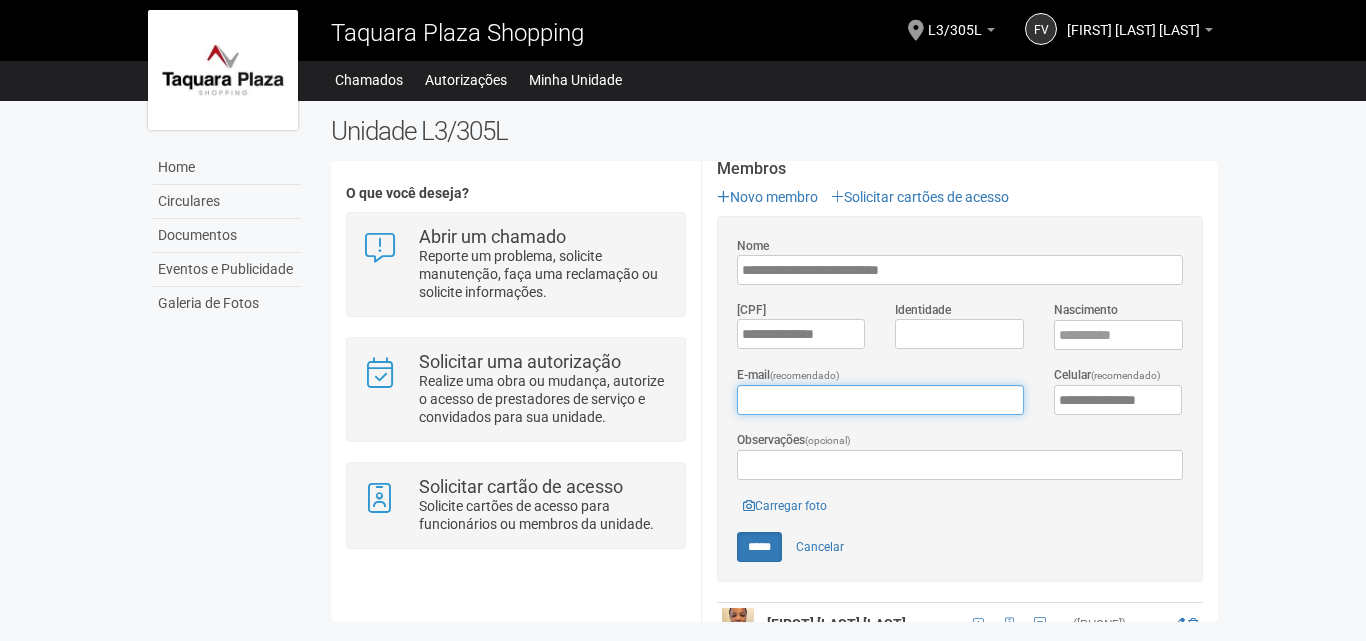 click on "E-mail  (recomendado)" at bounding box center [880, 400] 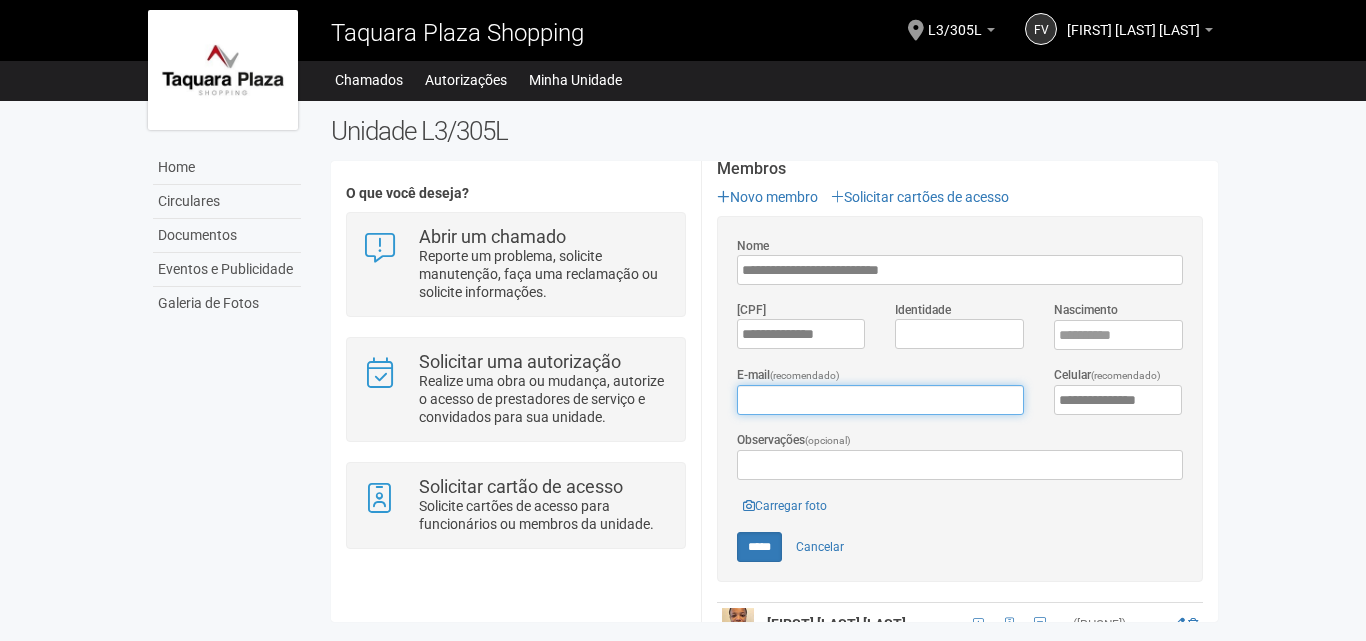 paste on "**********" 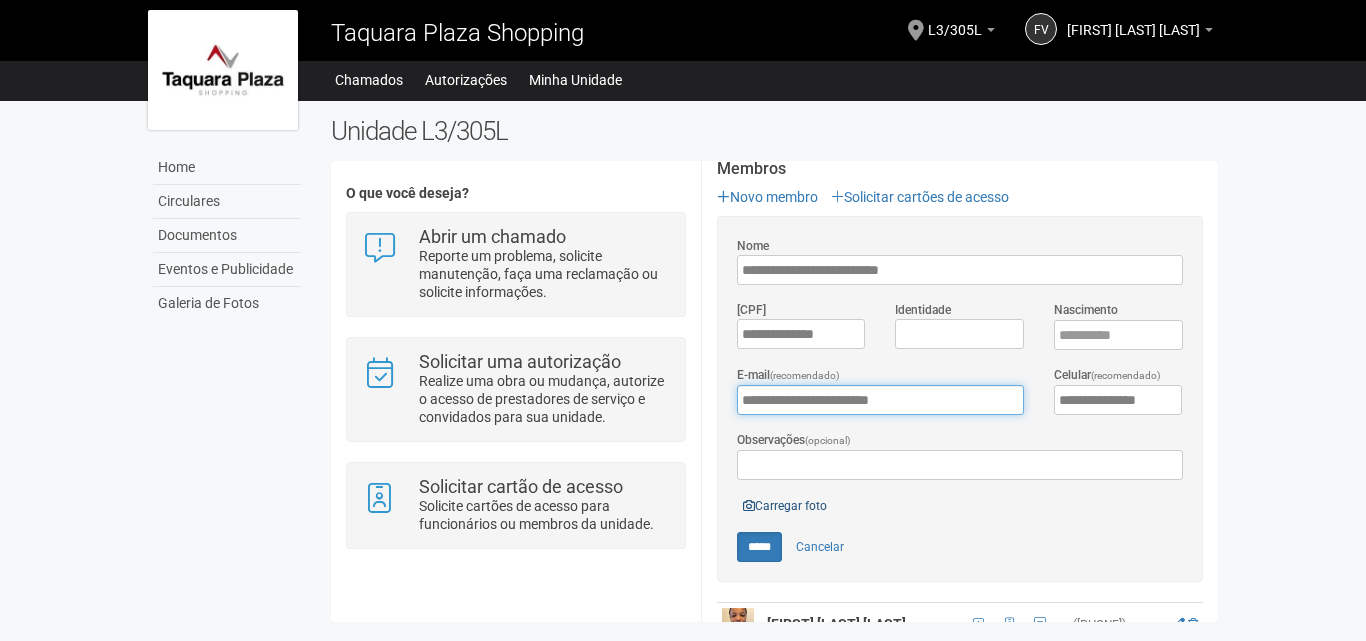 type on "**********" 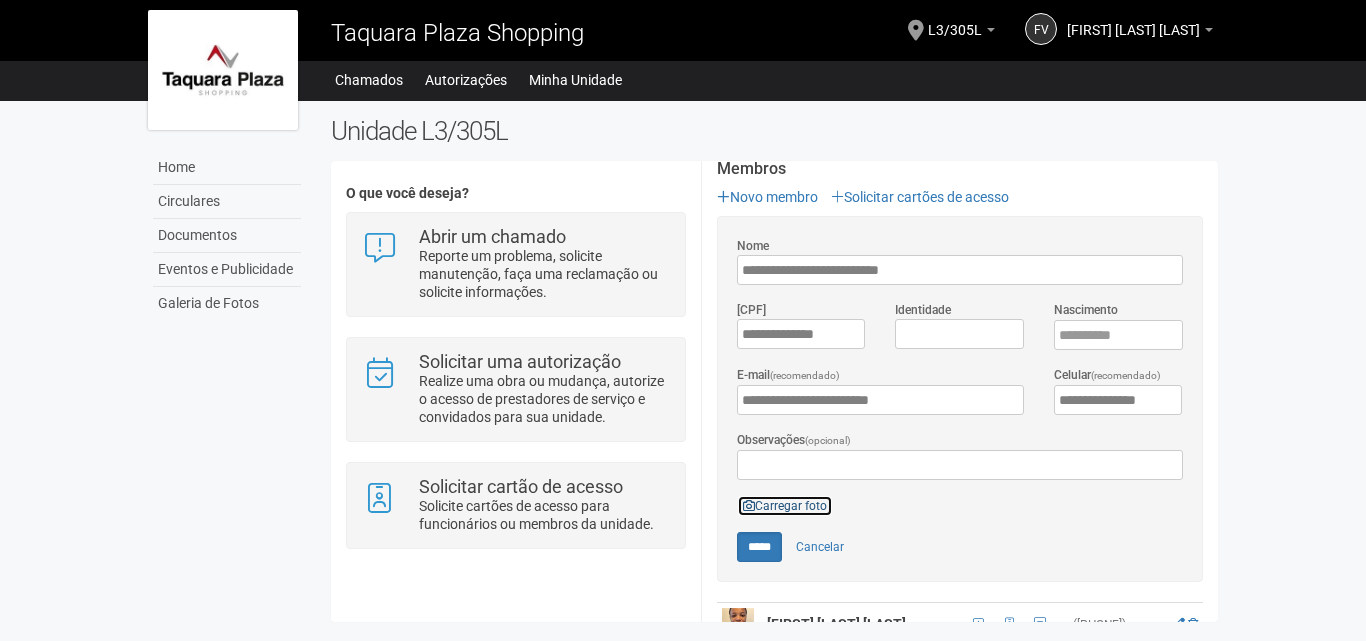 click on "Carregar foto" at bounding box center (785, 506) 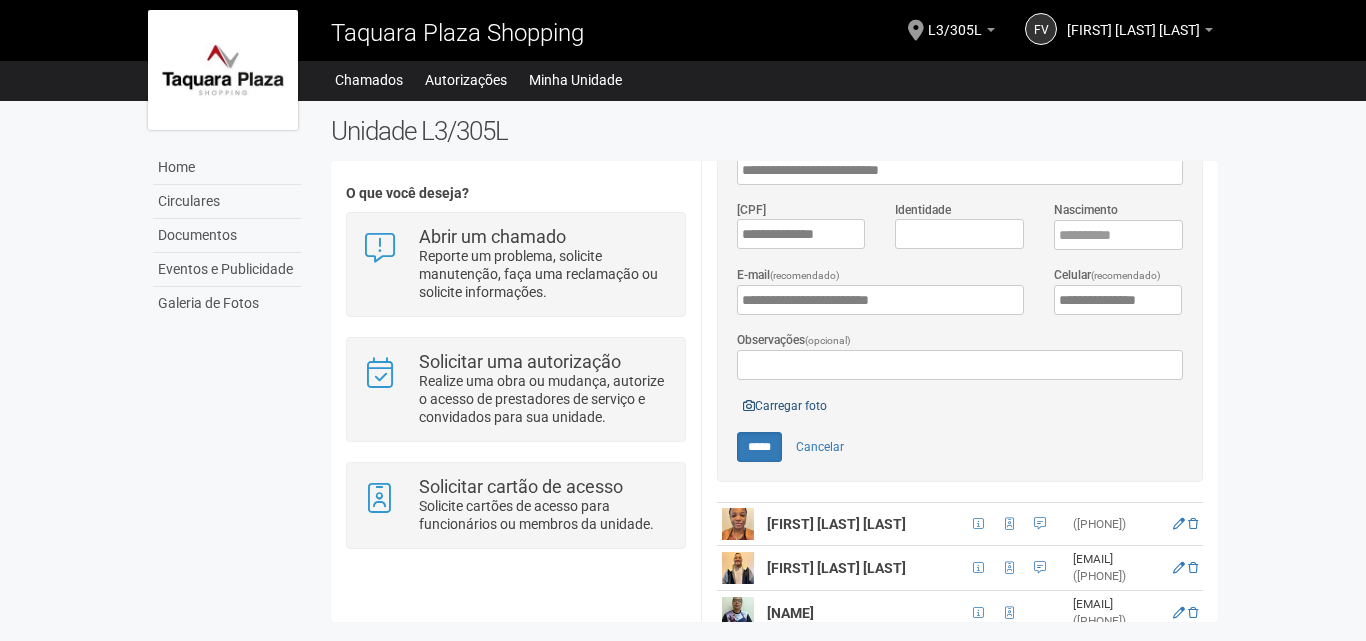 scroll, scrollTop: 320, scrollLeft: 0, axis: vertical 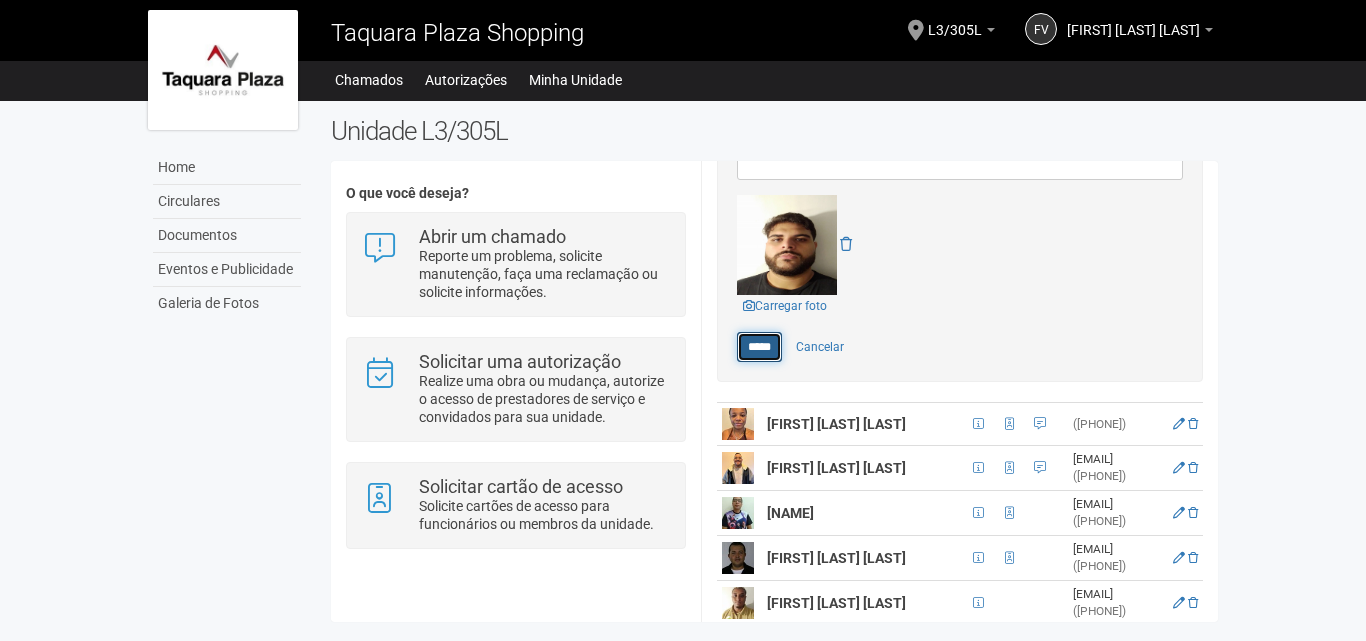 click on "*****" at bounding box center [759, 347] 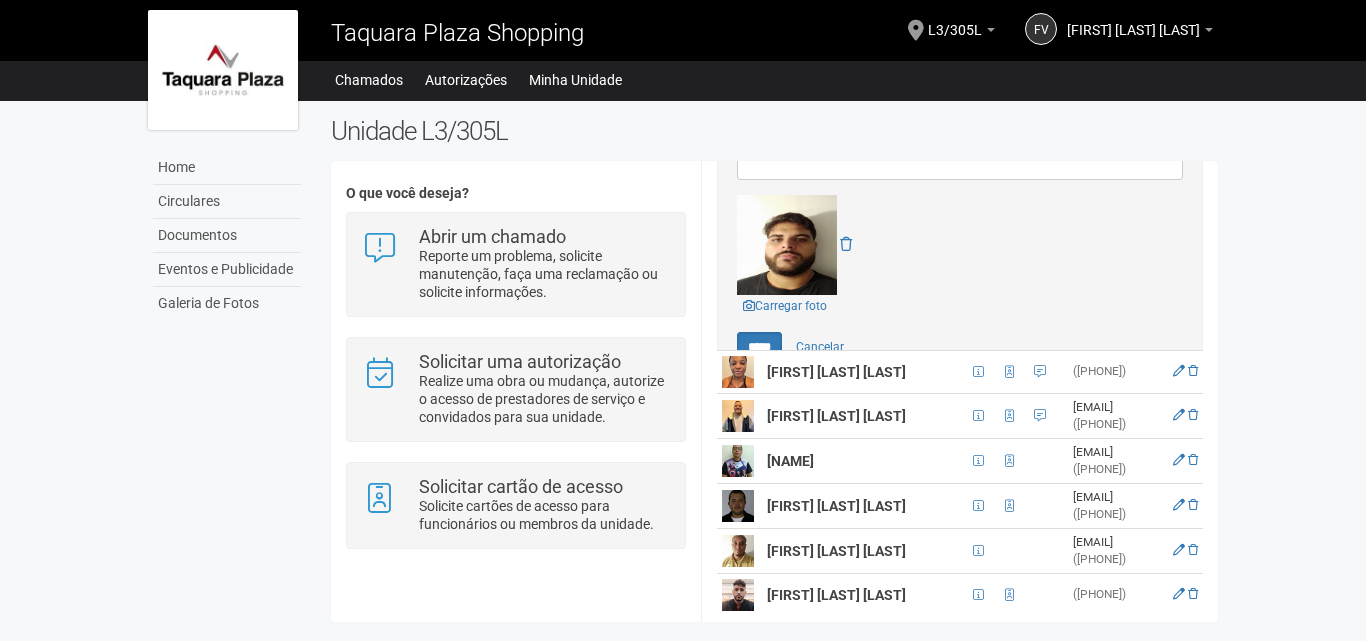 scroll, scrollTop: 0, scrollLeft: 0, axis: both 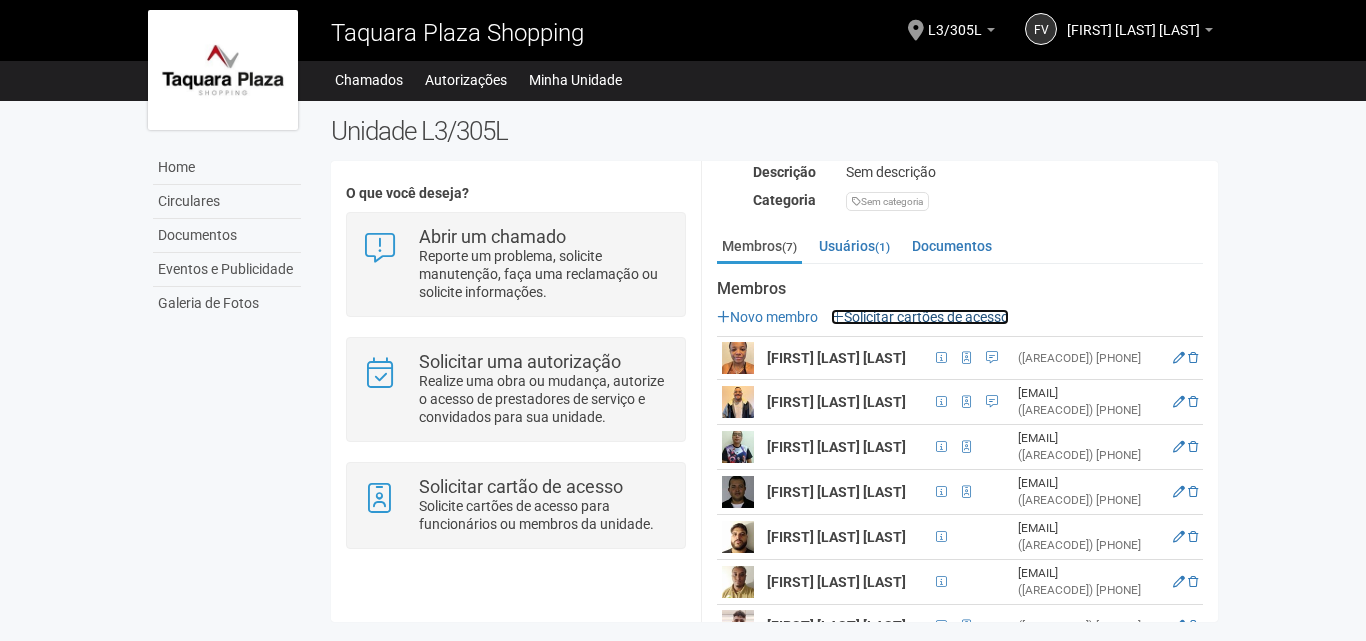 click on "Solicitar cartões de acesso" at bounding box center (920, 317) 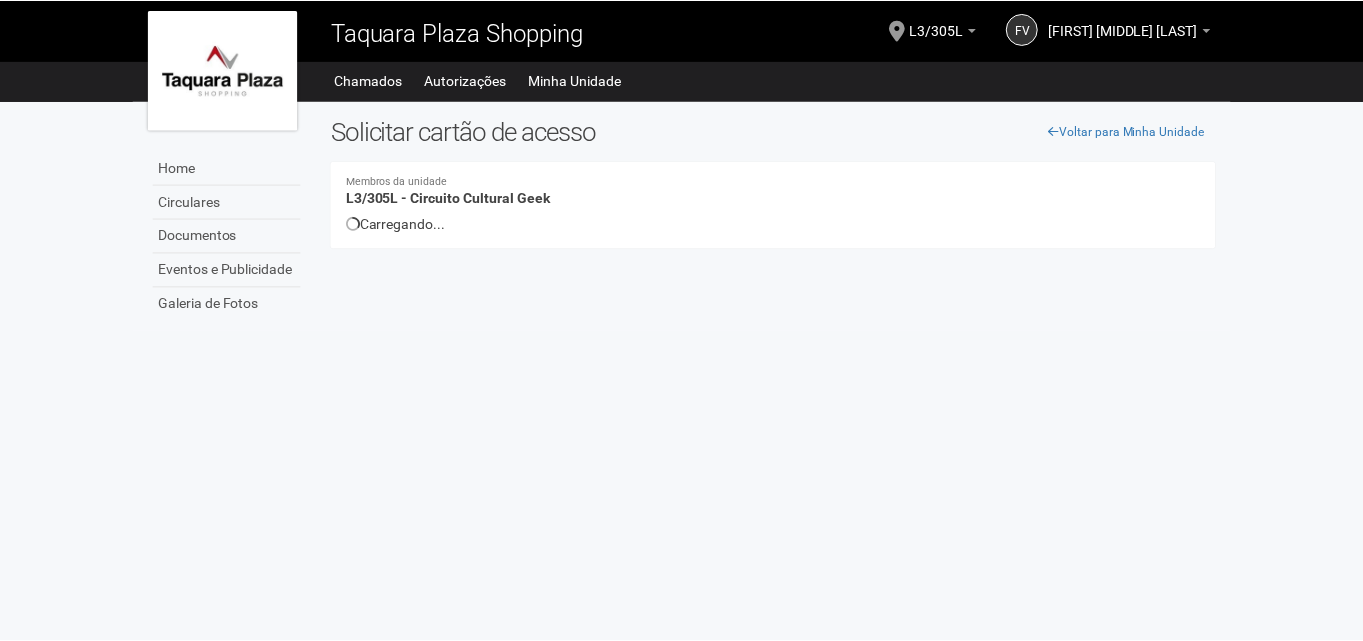 scroll, scrollTop: 0, scrollLeft: 0, axis: both 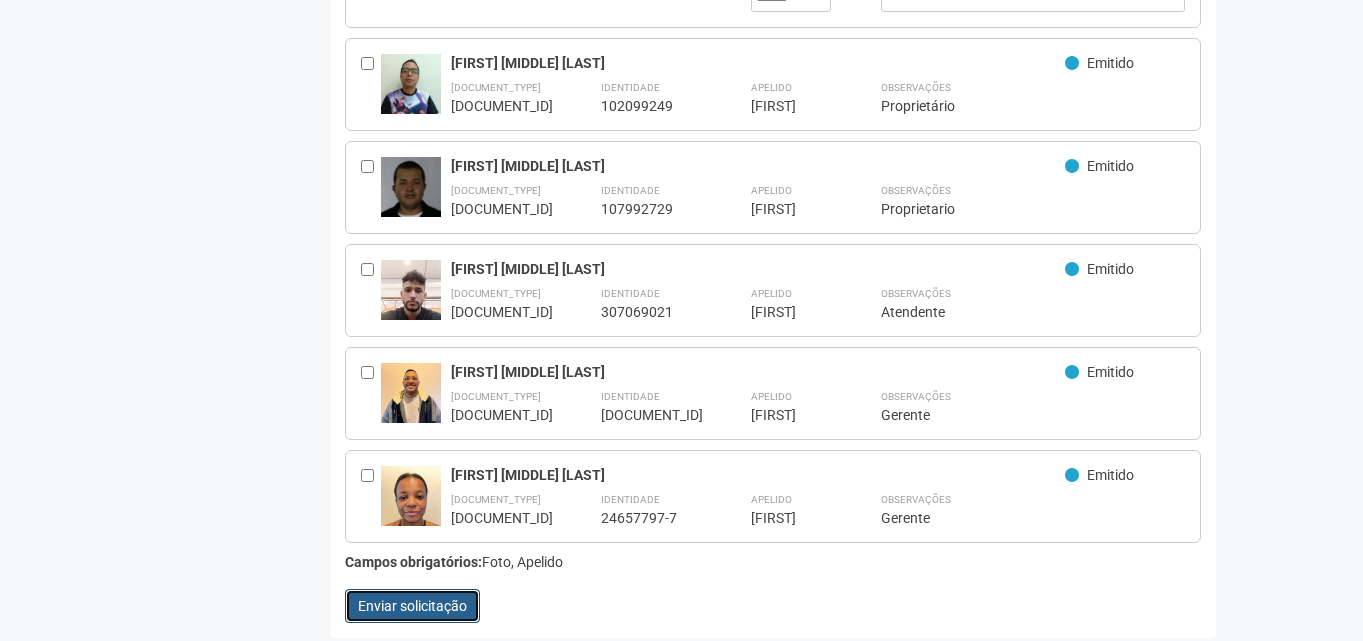 click on "Enviar solicitação" at bounding box center [412, 606] 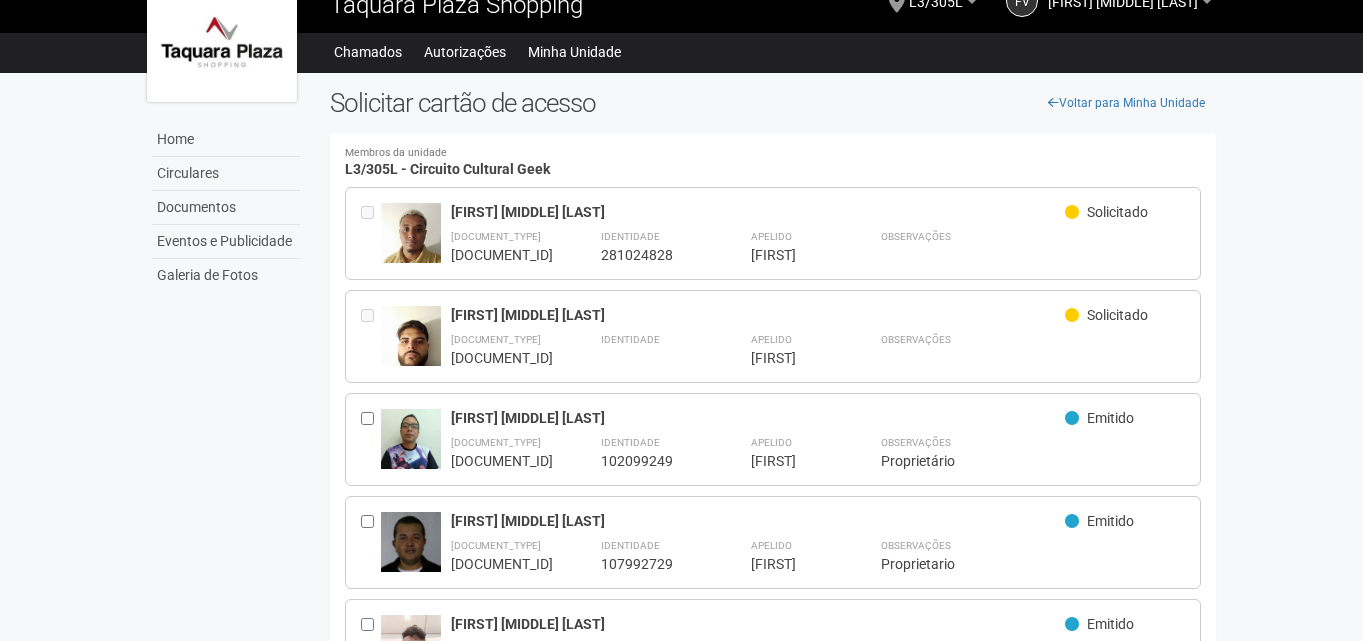 scroll, scrollTop: 0, scrollLeft: 0, axis: both 